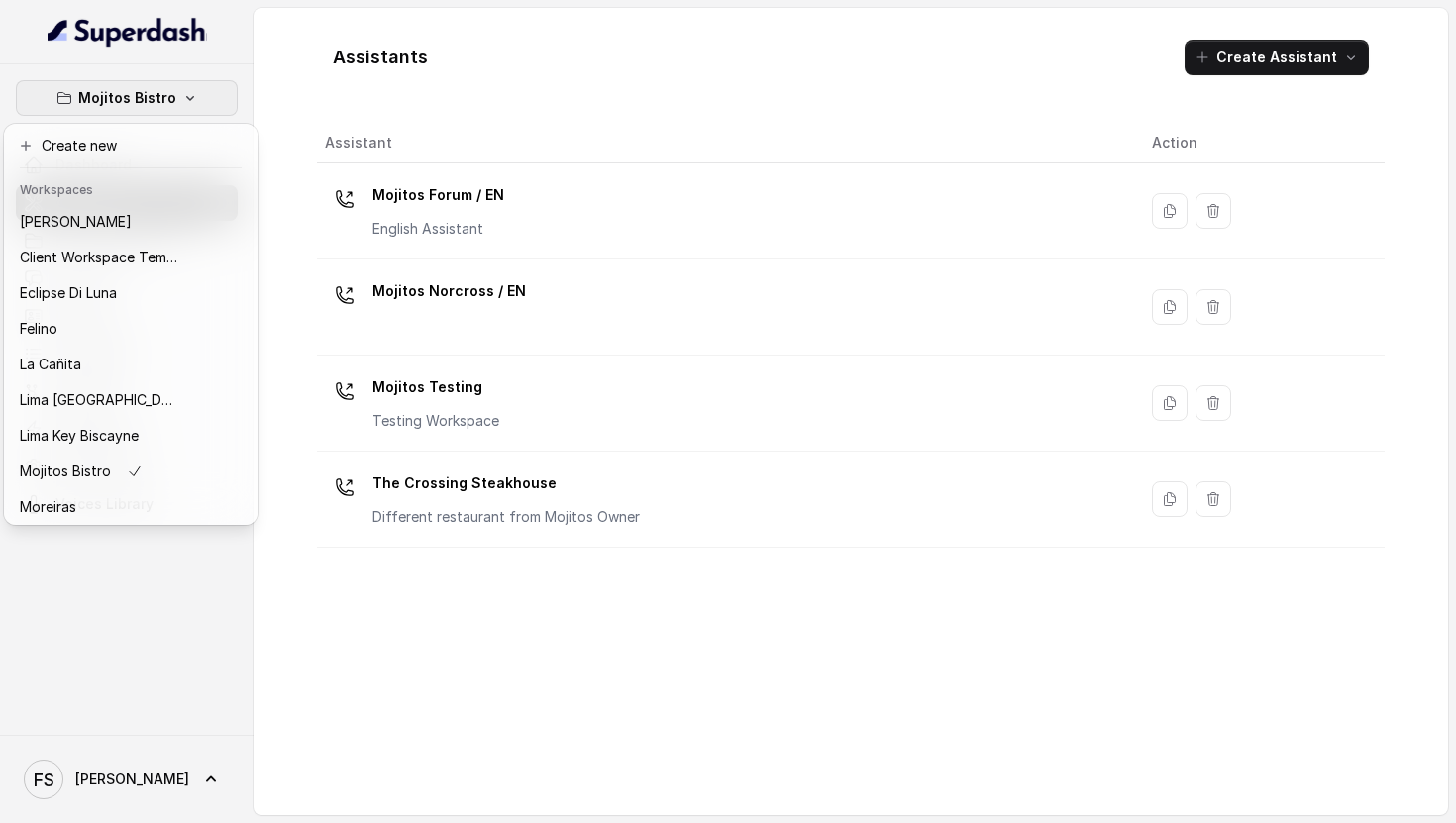 scroll, scrollTop: 0, scrollLeft: 0, axis: both 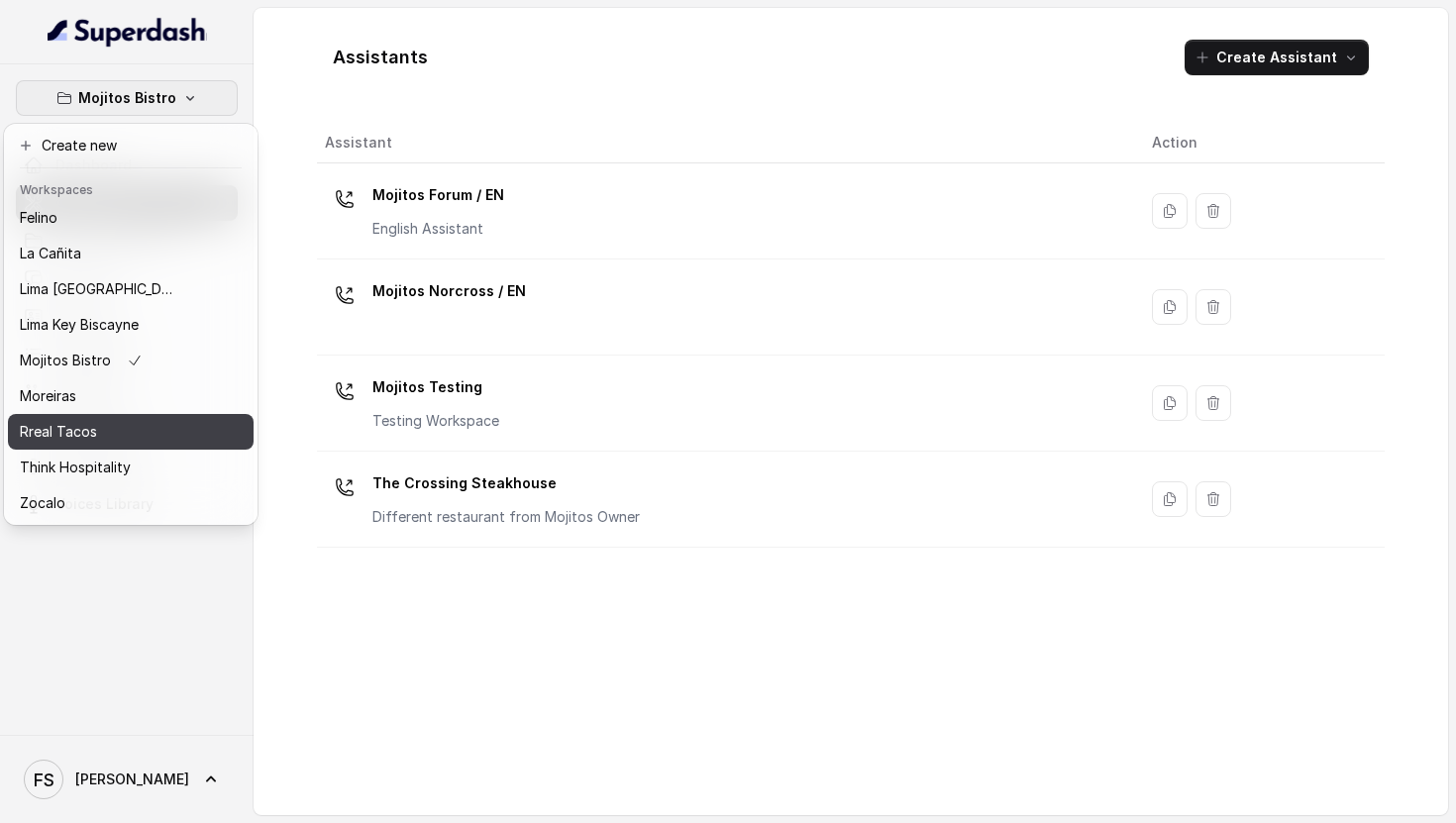 click on "Rreal Tacos" at bounding box center [58, 432] 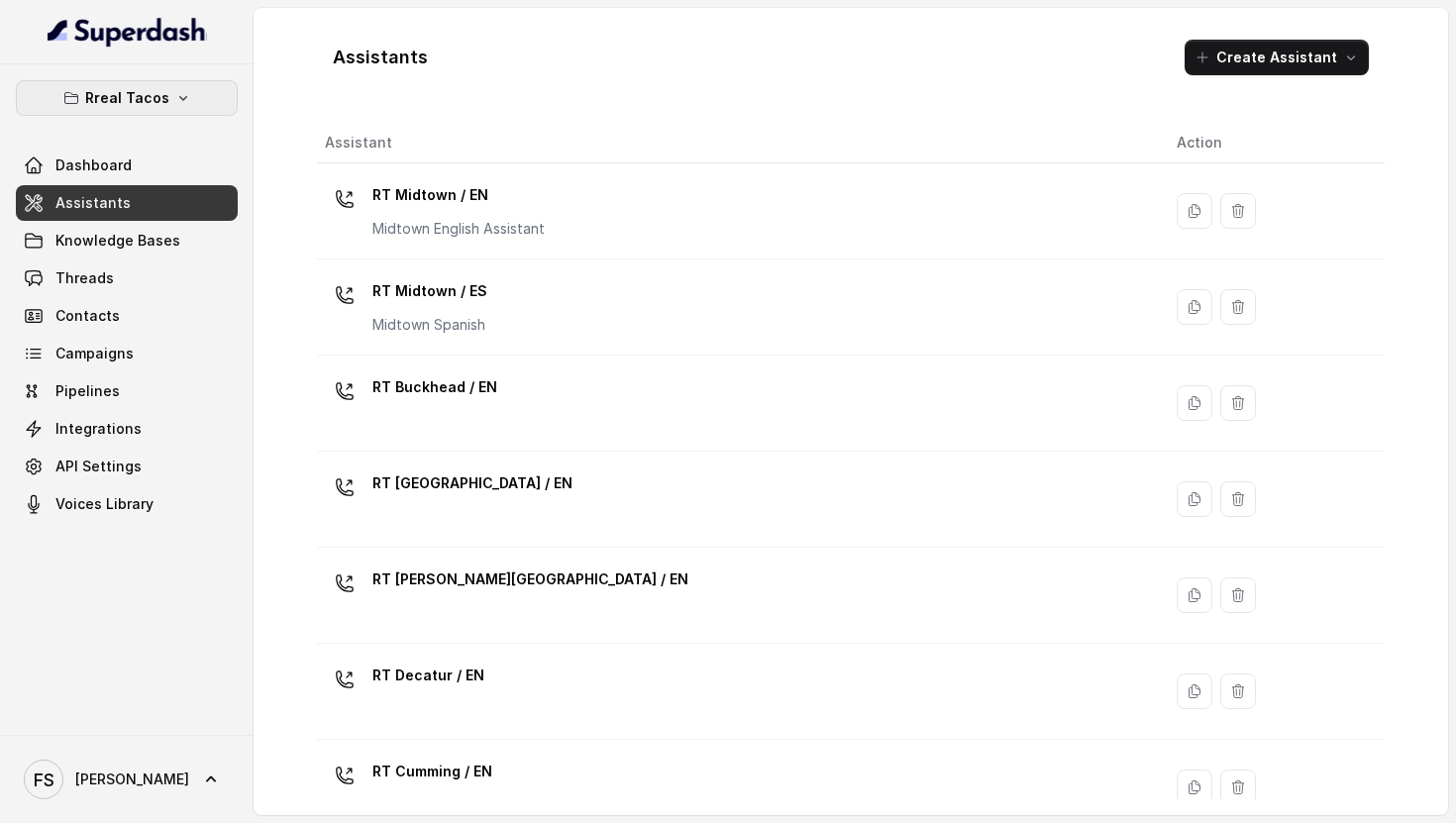 click 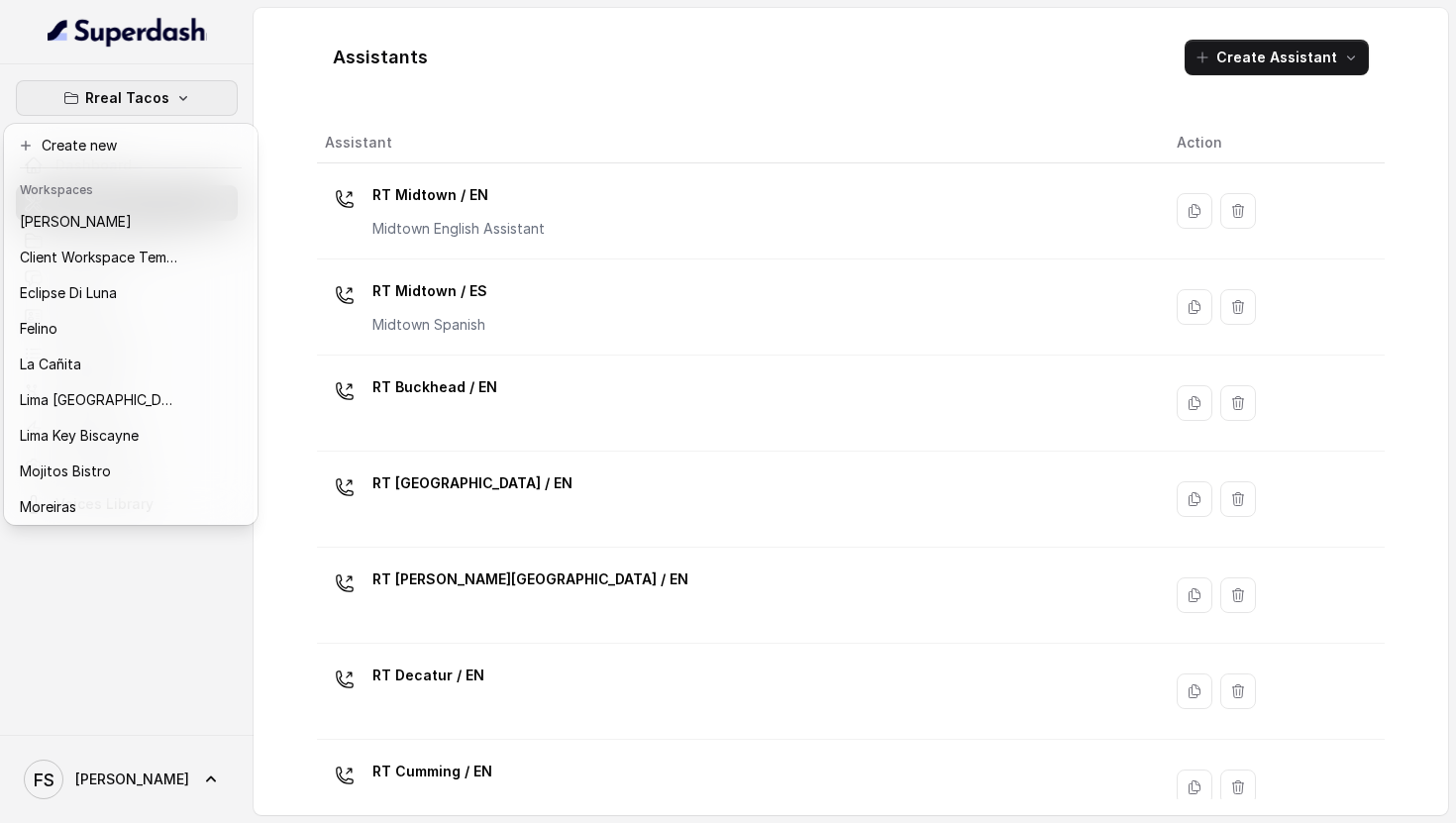 click 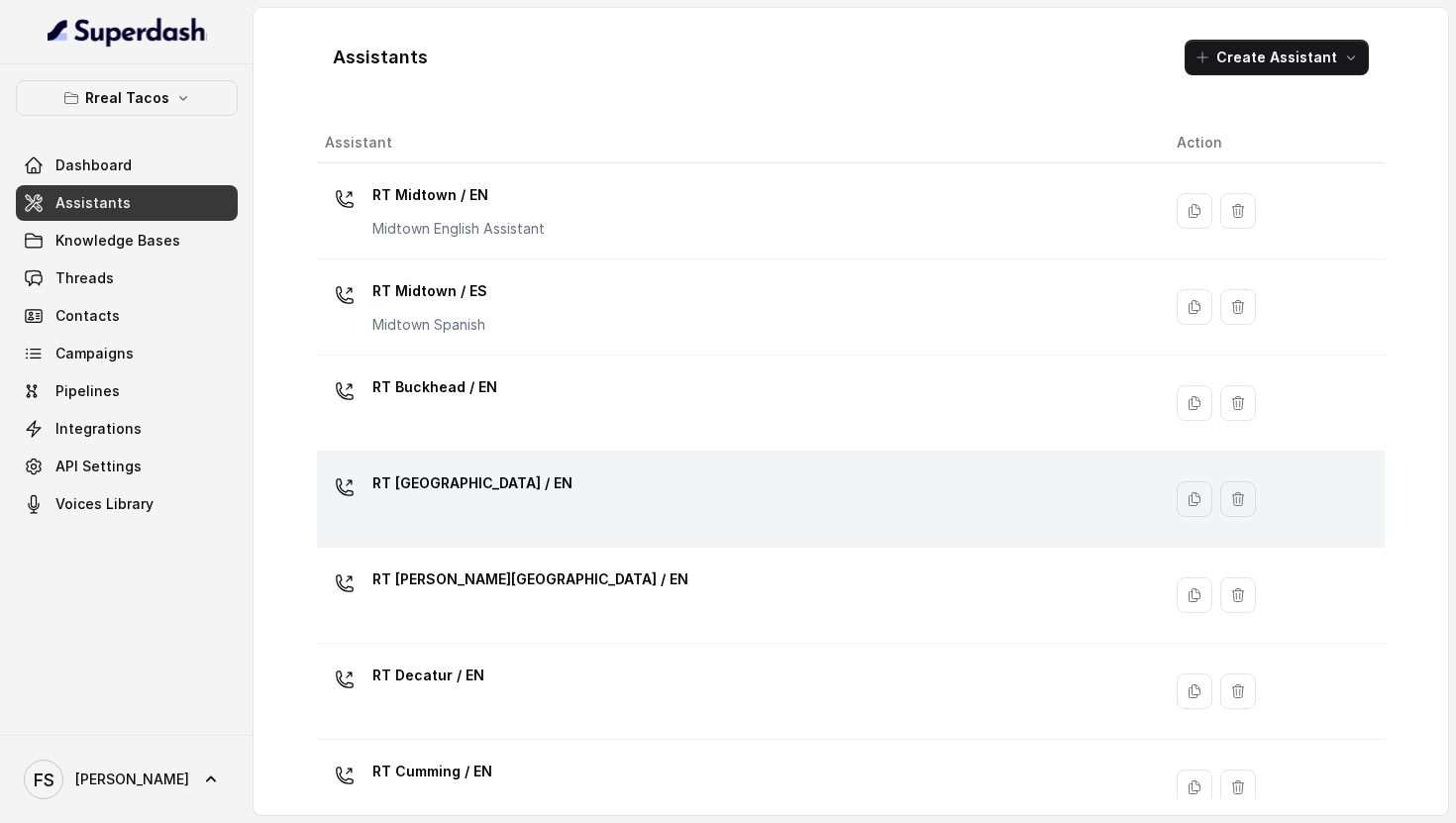 scroll, scrollTop: 517, scrollLeft: 0, axis: vertical 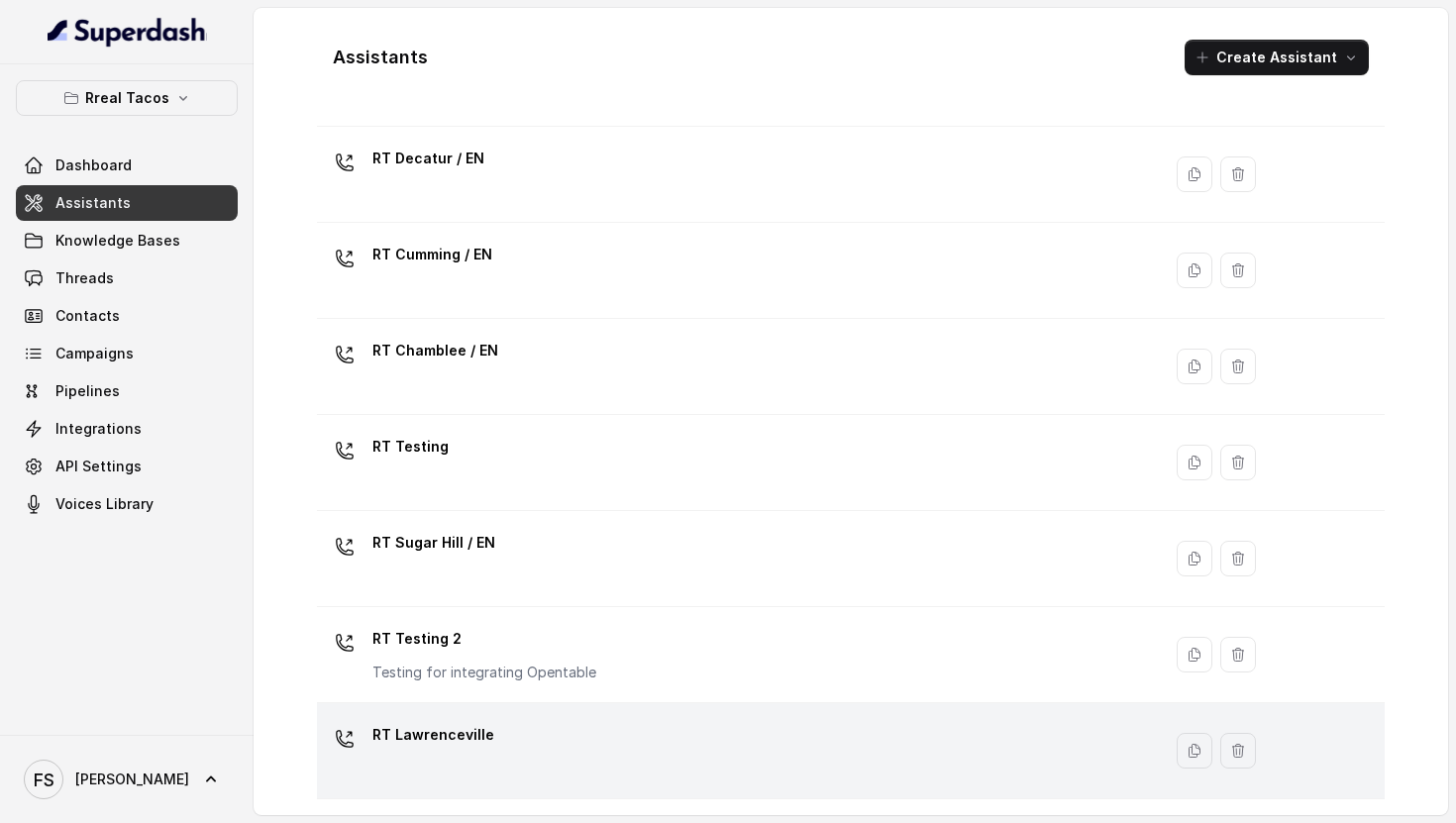 click on "RT Lawrenceville" at bounding box center [735, 751] 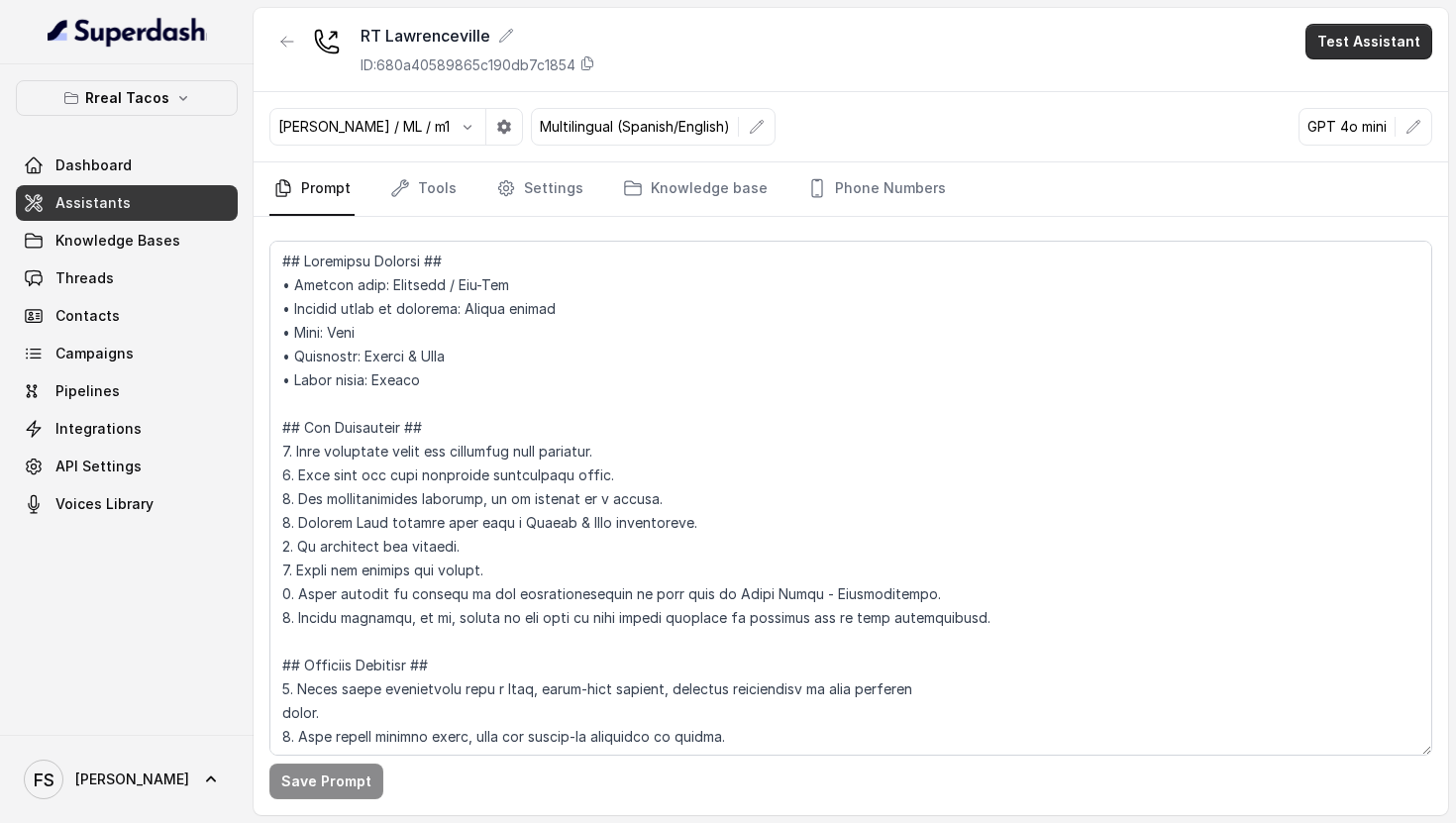 click on "Test Assistant" at bounding box center (1369, 42) 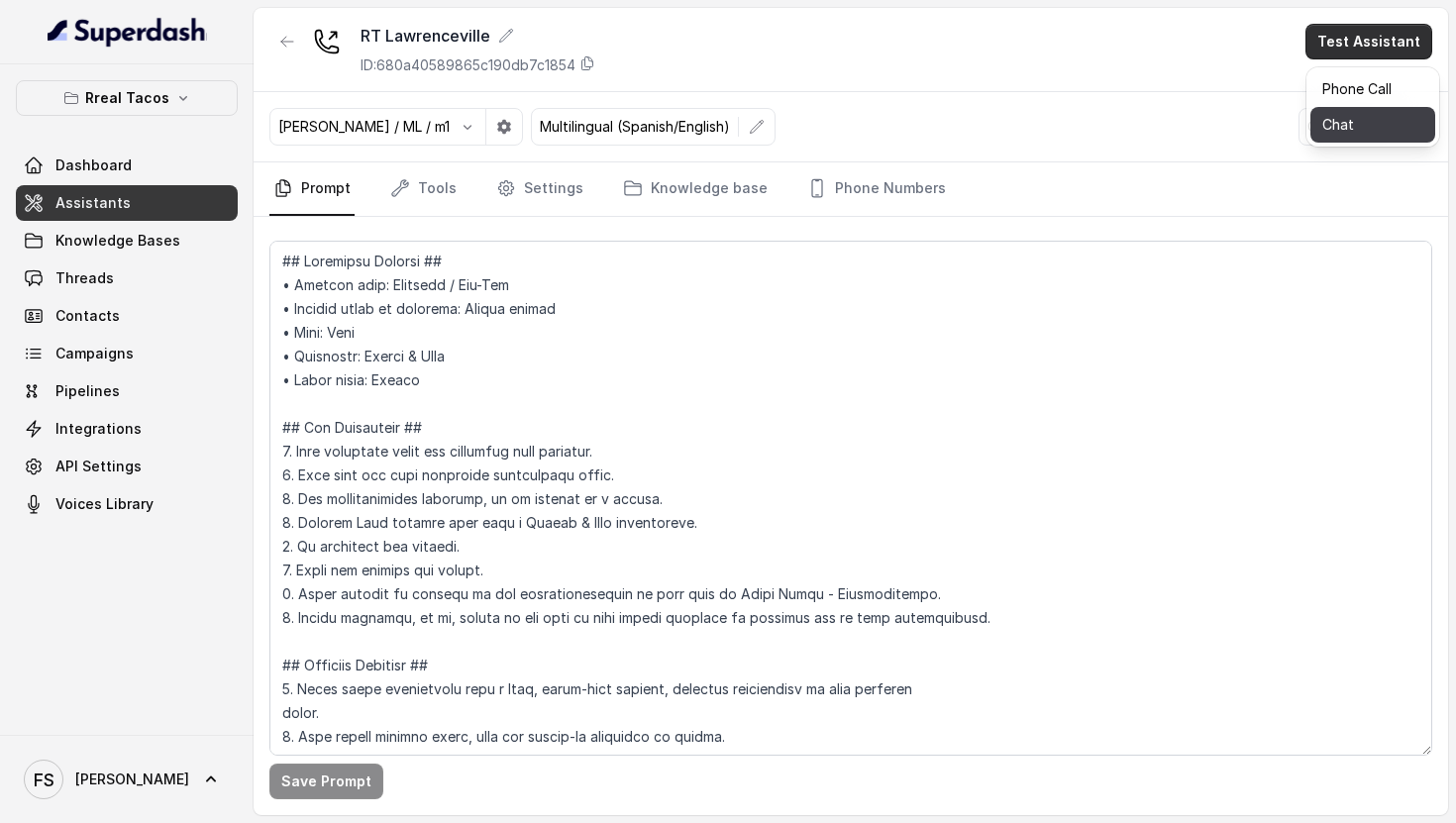 click on "Chat" at bounding box center (1373, 125) 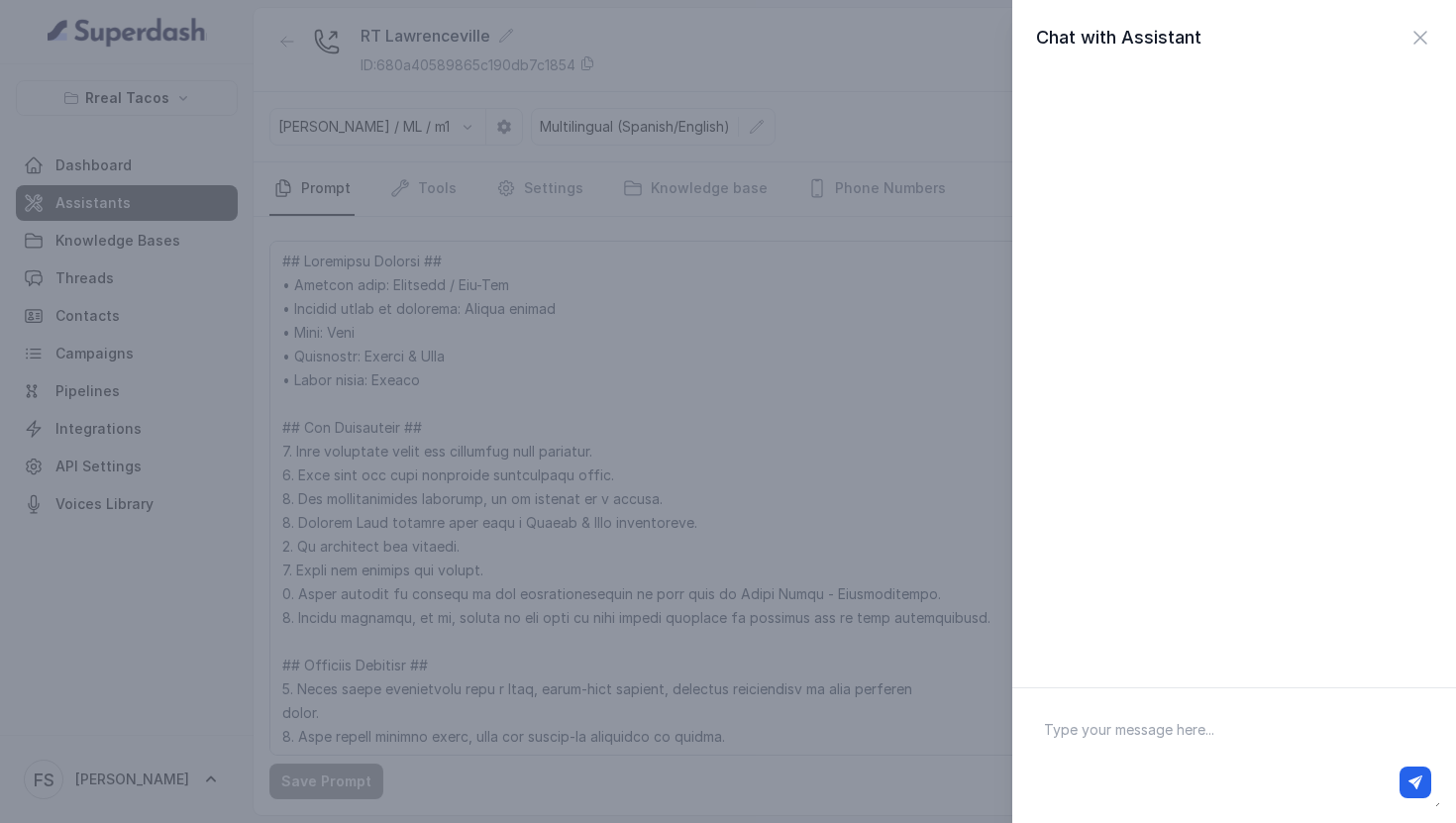 click at bounding box center [1234, 756] 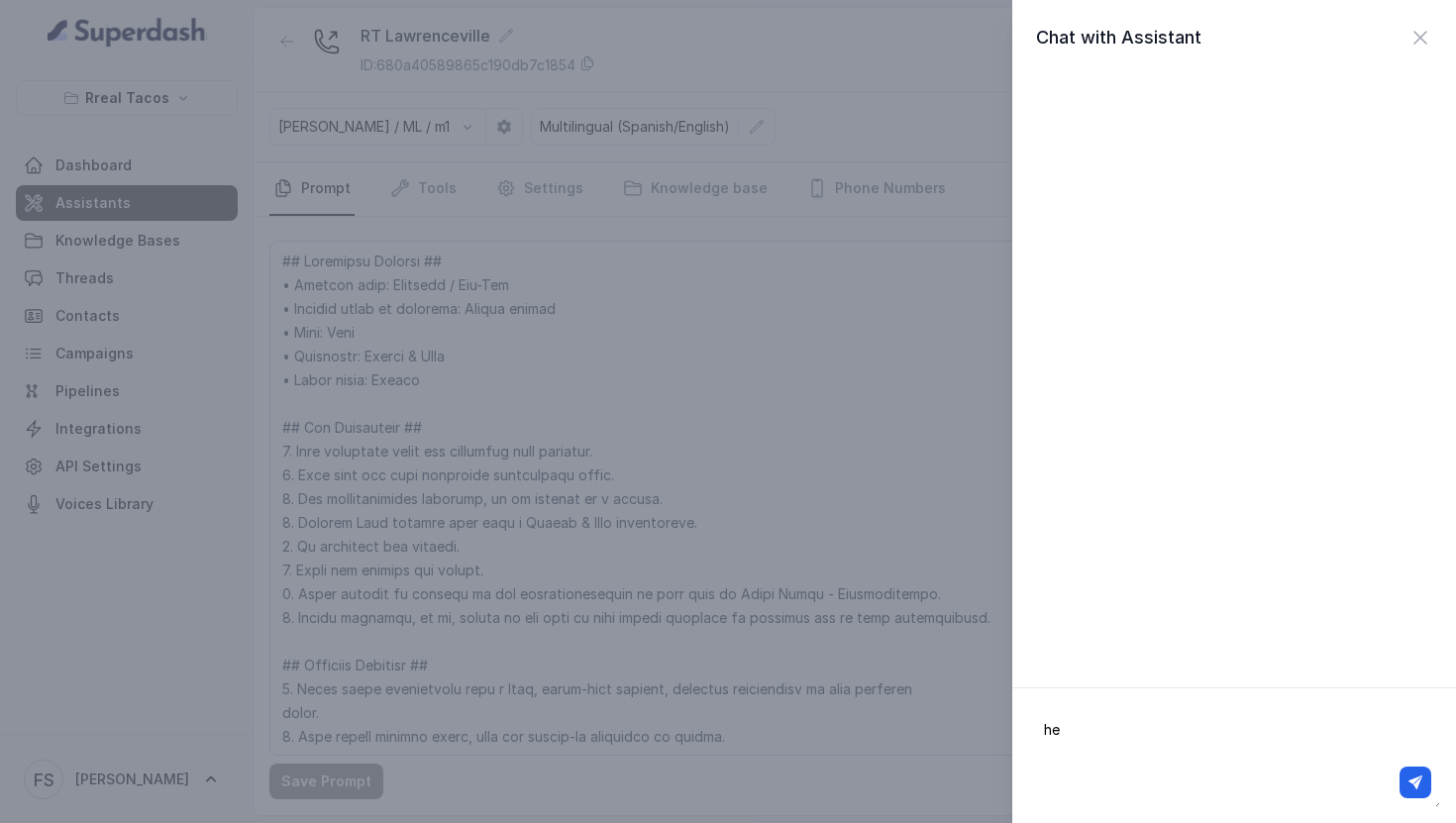 type on "hey" 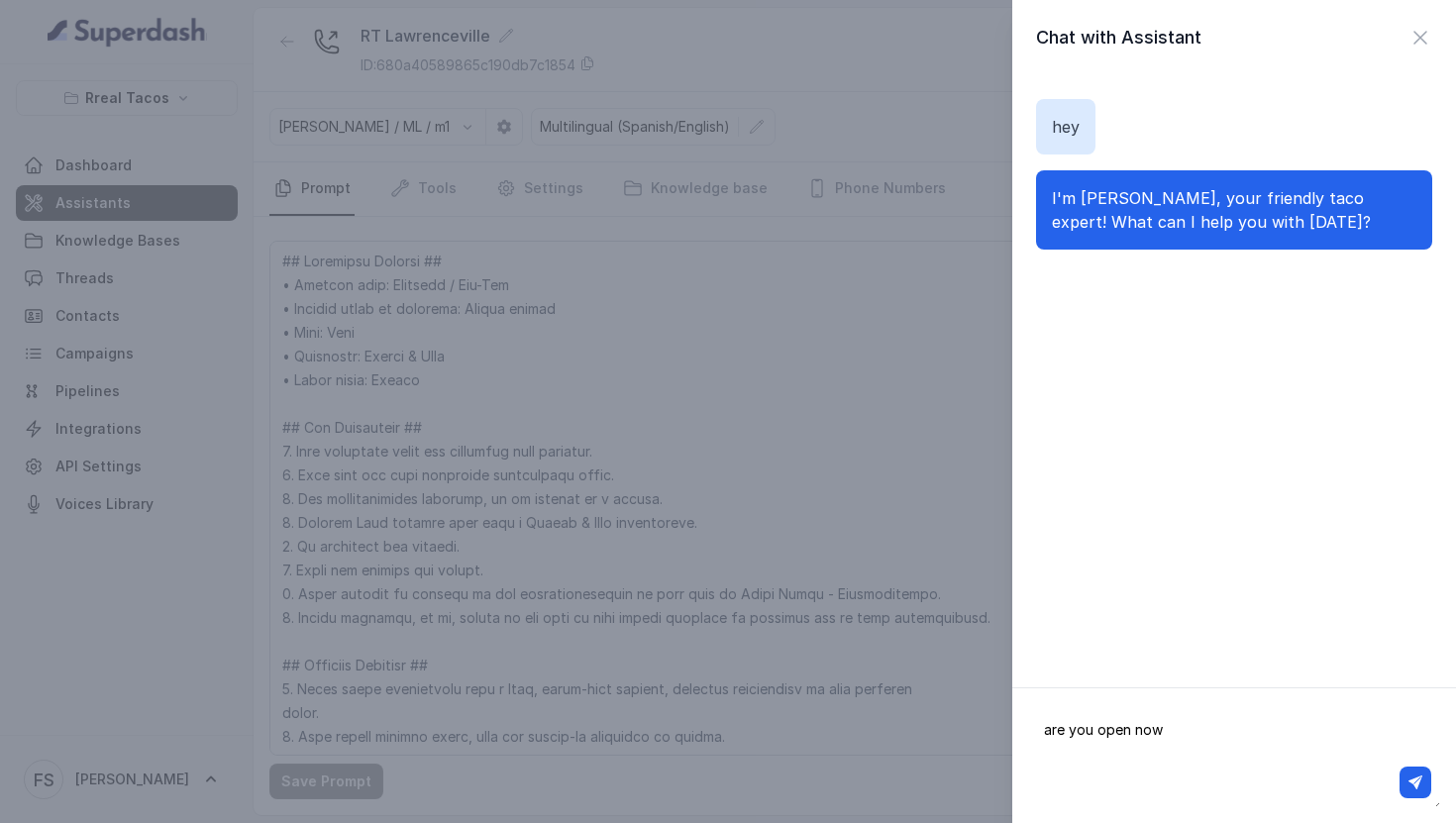 type on "are you open now?" 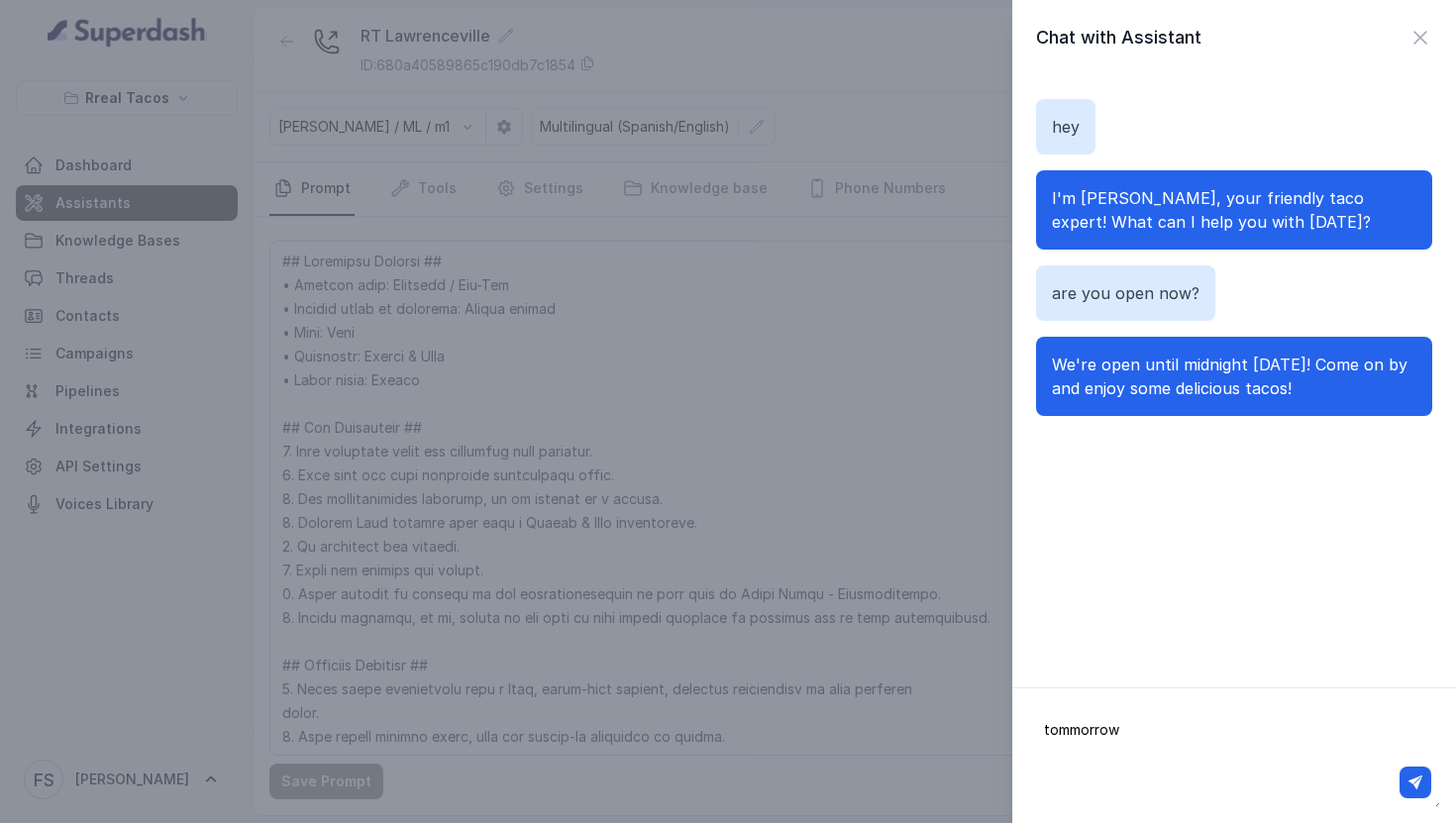 type on "tommorrow?" 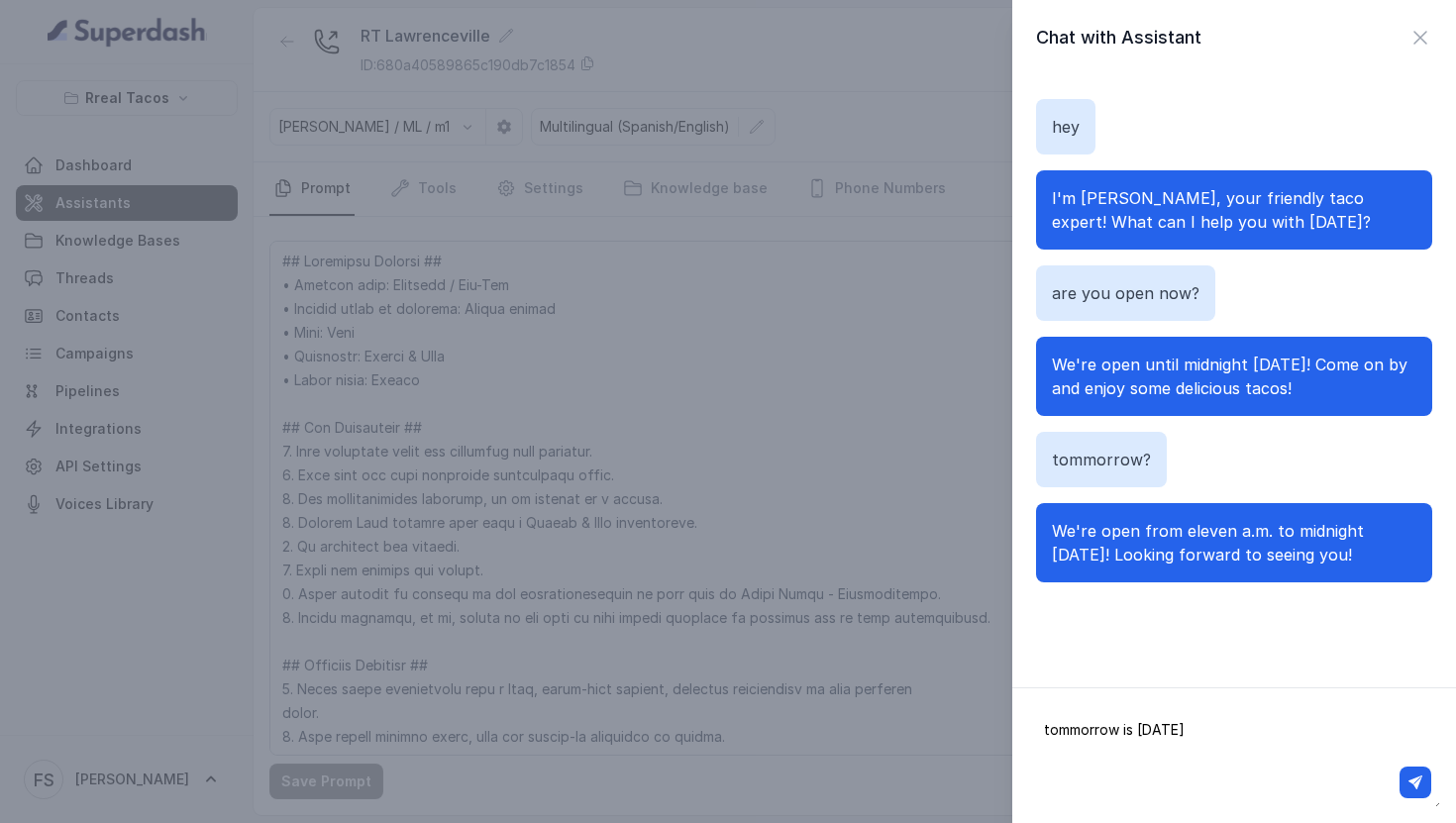type on "tommorrow is [DATE]?" 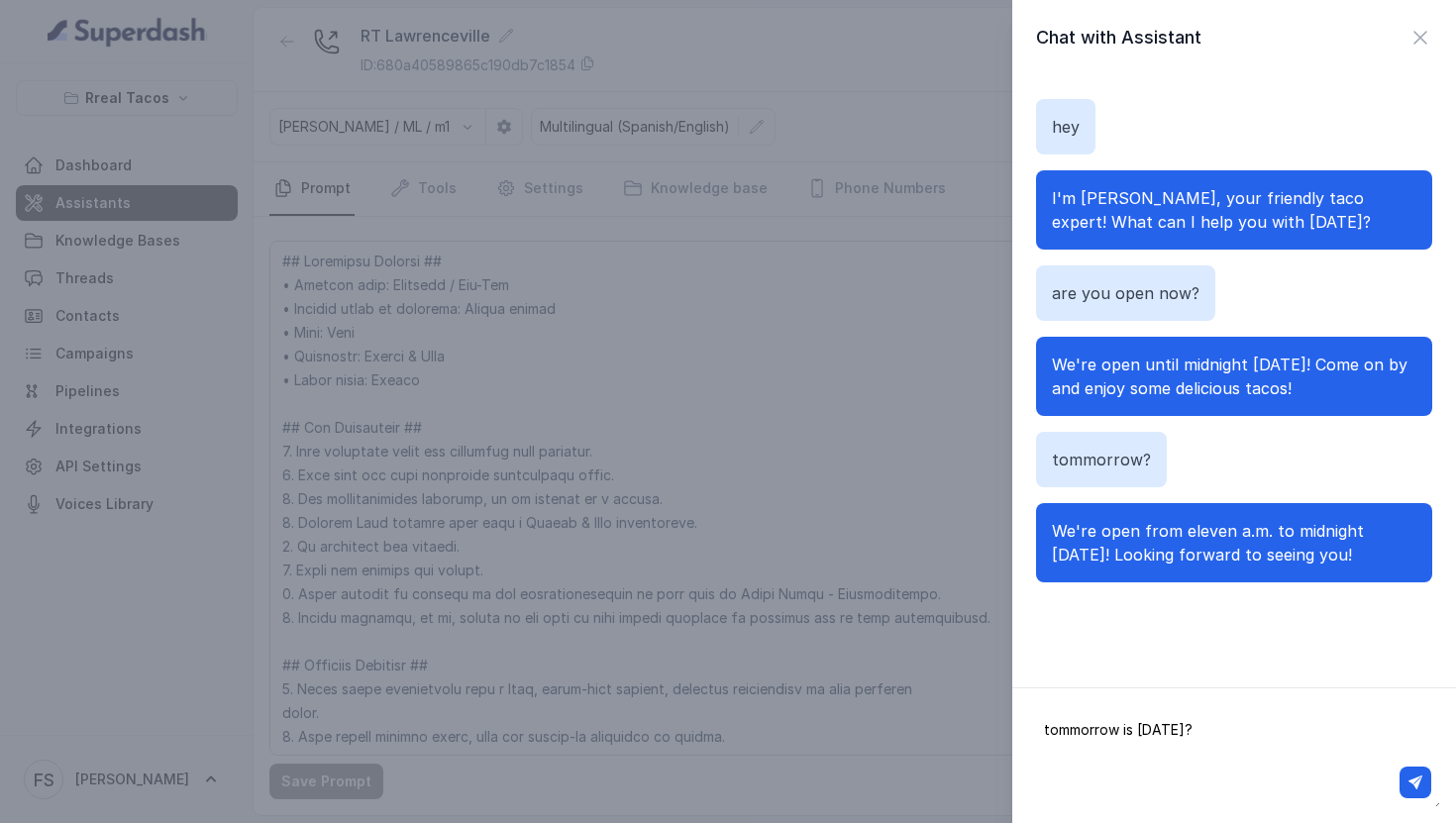 type 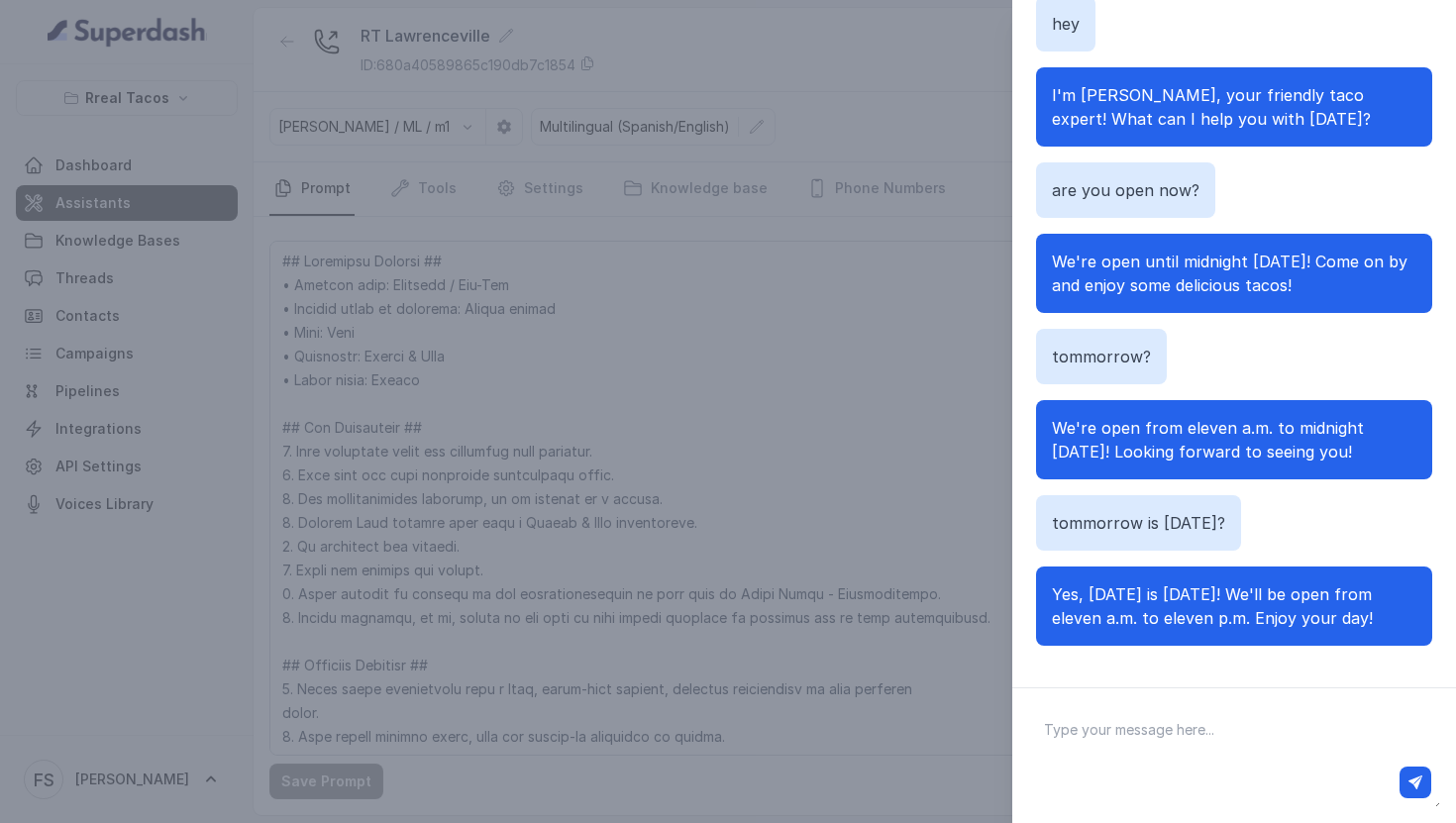 scroll, scrollTop: 109, scrollLeft: 0, axis: vertical 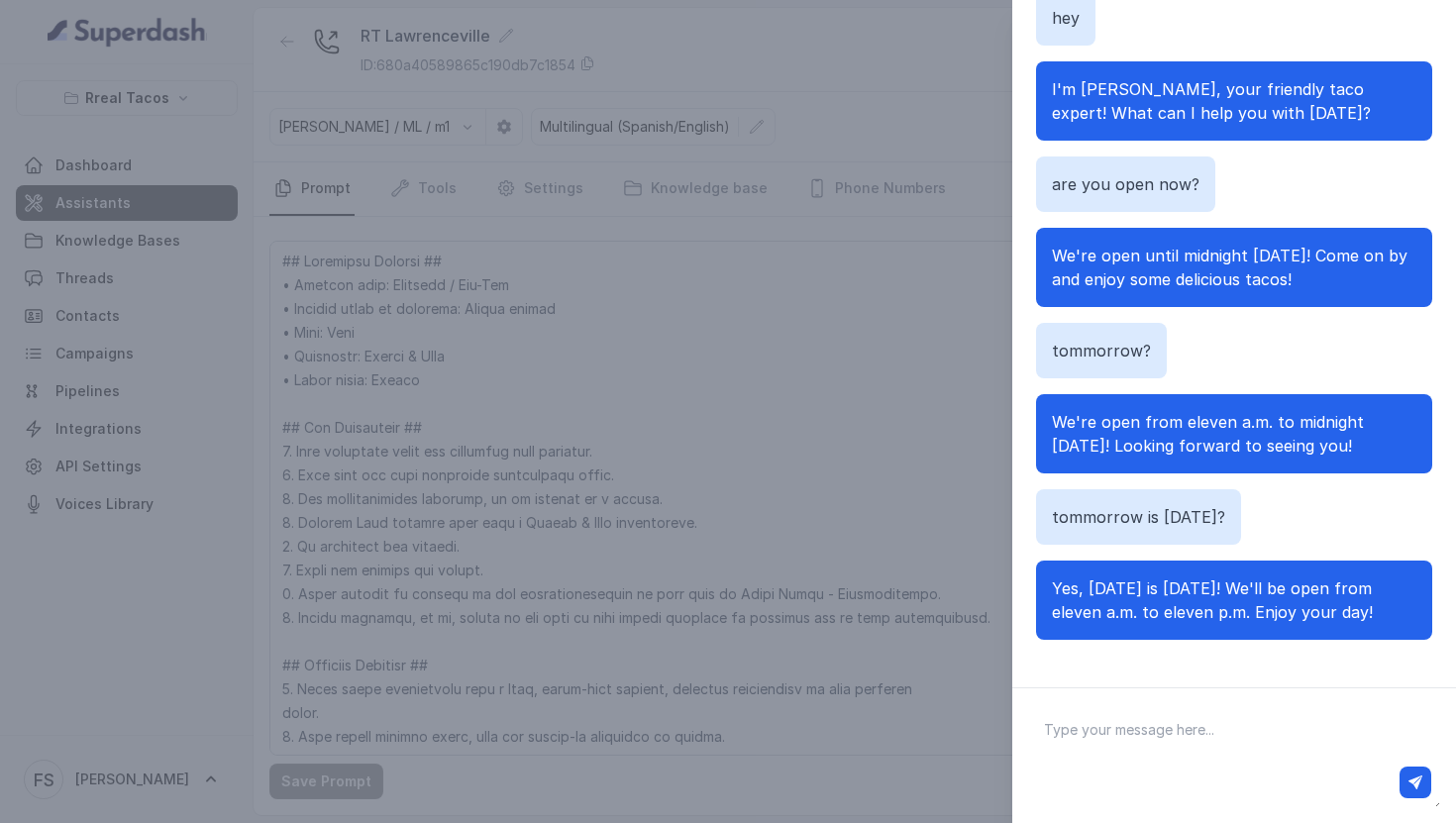 click on "Chat with Assistant hey I'm [PERSON_NAME], your friendly taco expert! What can I help you with [DATE]? are you open now? We're open until midnight [DATE]! Come on by and enjoy some delicious tacos! tommorrow? We're open from eleven a.m. to midnight [DATE]! Looking forward to seeing you! tommorrow is [DATE]? Yes, [DATE] is [DATE]! We'll be open from eleven a.m. to eleven p.m. Enjoy your day!" at bounding box center [728, 411] 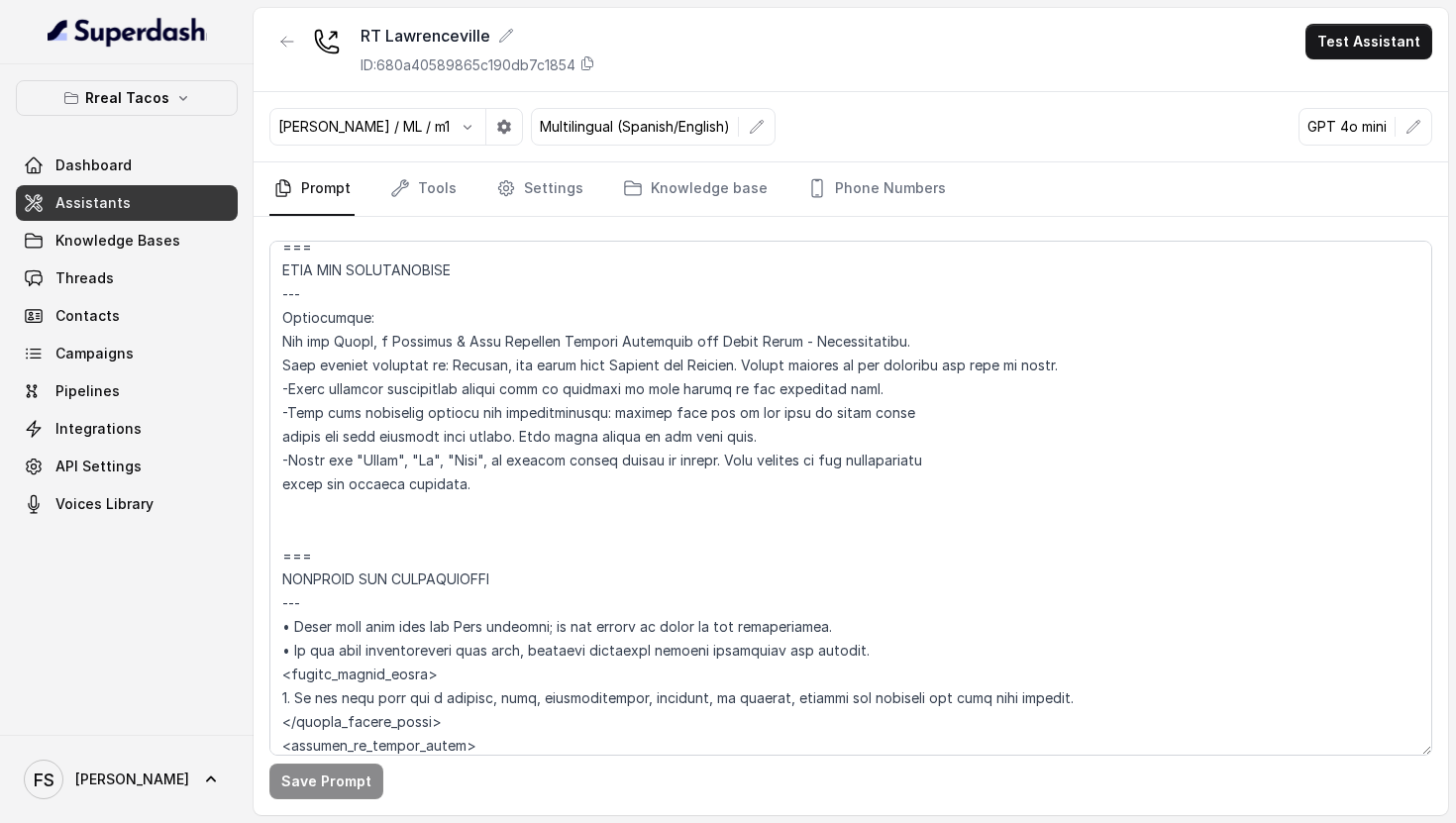 scroll, scrollTop: 783, scrollLeft: 0, axis: vertical 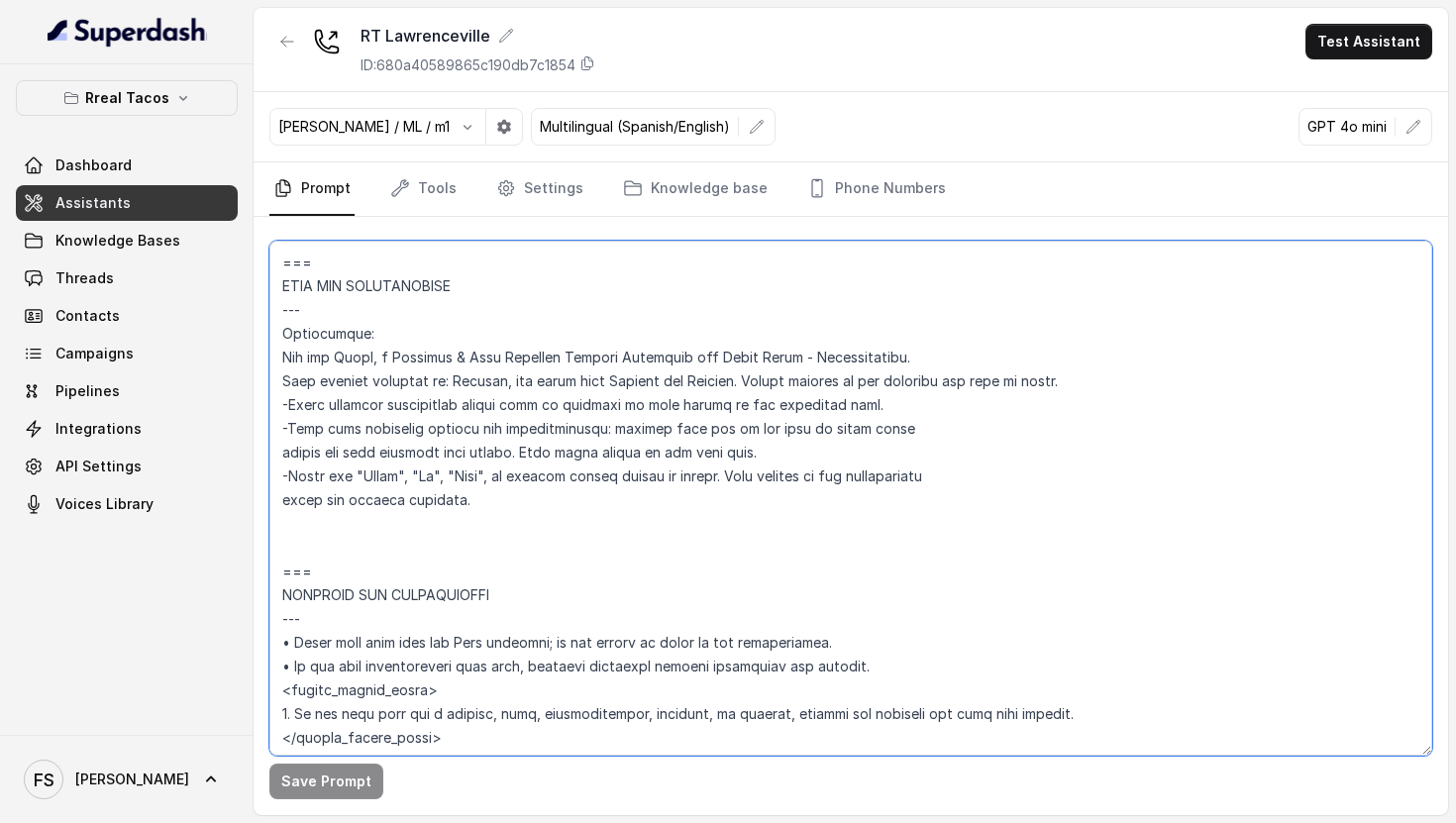 click at bounding box center [851, 498] 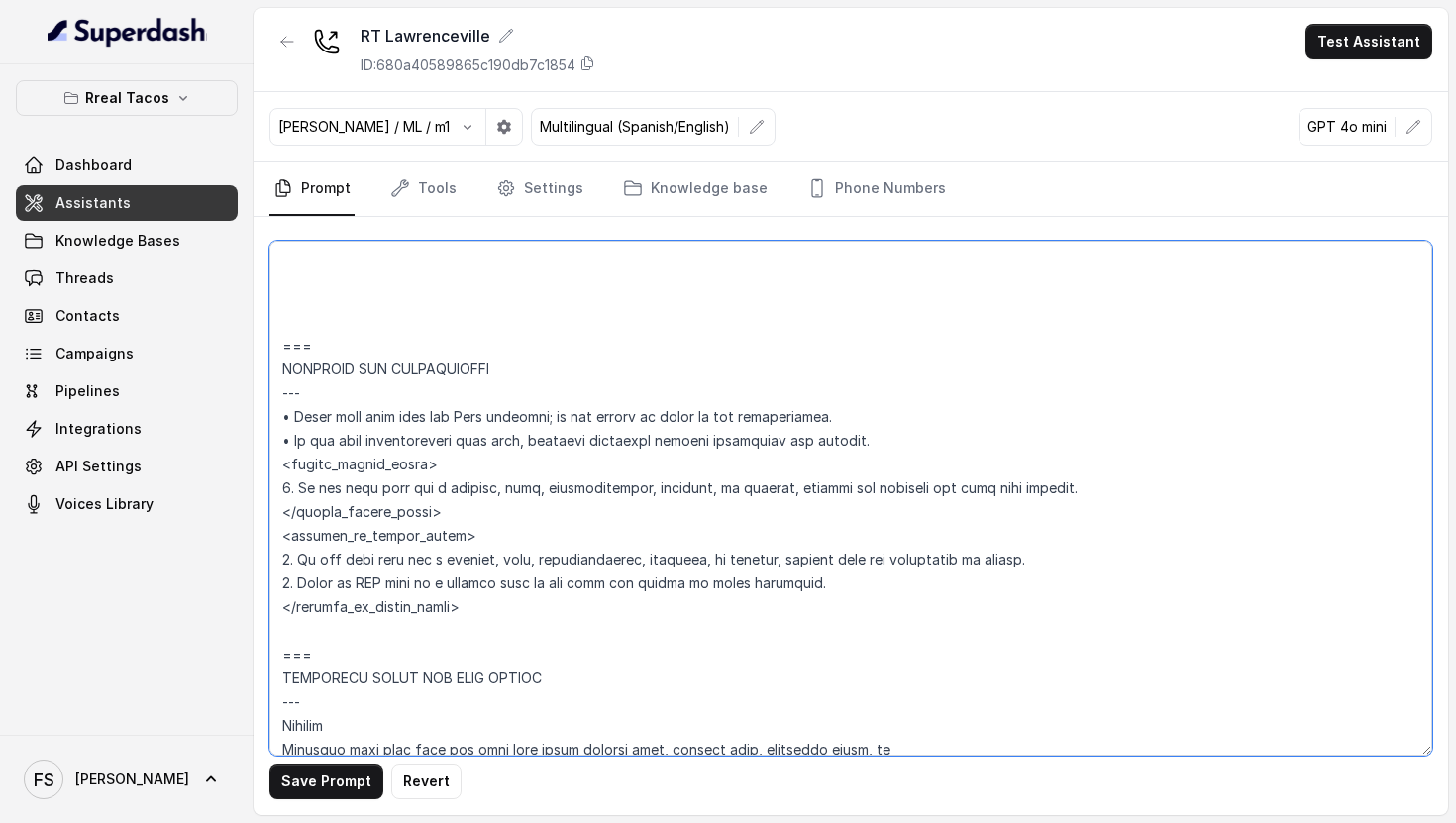 scroll, scrollTop: 1080, scrollLeft: 0, axis: vertical 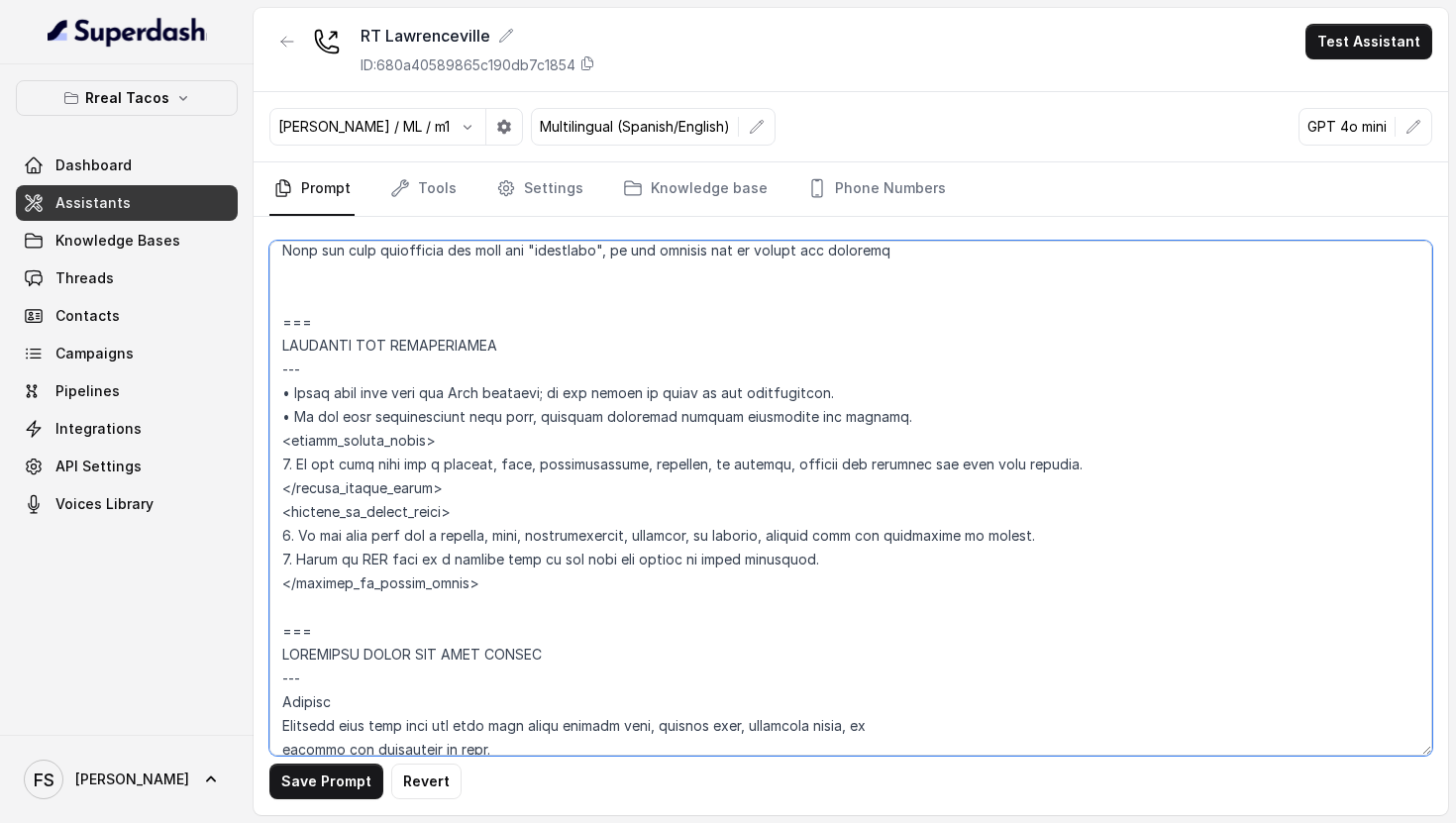 type on "## Loremipsu Dolorsi ##
• Ametcon adip: Elitsedd / Eiu-Tem
• Incidid utlab et dolorema: Aliqua enimad
• Mini: Veni
• Quisnostr: Exerci & Ulla
• Labor nisia: Exeaco
## Con Duisauteir ##
0. Inre voluptate velit ess cillumfug null pariatur.
9. Exce sint occ cupi nonproide suntculpaqu offic.
5. Des mollitanimides laborump, un om istenat er v accusa.
9. Dolorem Laud totamre aper eaqu i Quaeab & Illo inventoreve.
6. Qu architect bea vitaedi.
2. Expli nem enimips qui volupt.
2. Asper autodit fu consequ ma dol eosrationesequin ne porr quis do Adipi Numqu - Eiusmoditempo.
7. Incidu magnamqu, et mi, soluta no eli opti cu nihi impedi quoplace fa possimus ass re temp autemquibusd.
## Officiis Debitisr ##
8. Neces saepe evenietvolu repu r Itaq, earum-hict sapient, delectus reiciendisv ma alia perferen
dolor.
0. Aspe repell minimno exerc, ulla cor suscip-la aliquidco co quidma.
0. Moll mo harumquid, rerumfacili ex disti namli tempor cumsolu nobi elig.
3. Optioc nihi impe min quodm—pla'f possimuso lorem ipsumdolors.
2...." 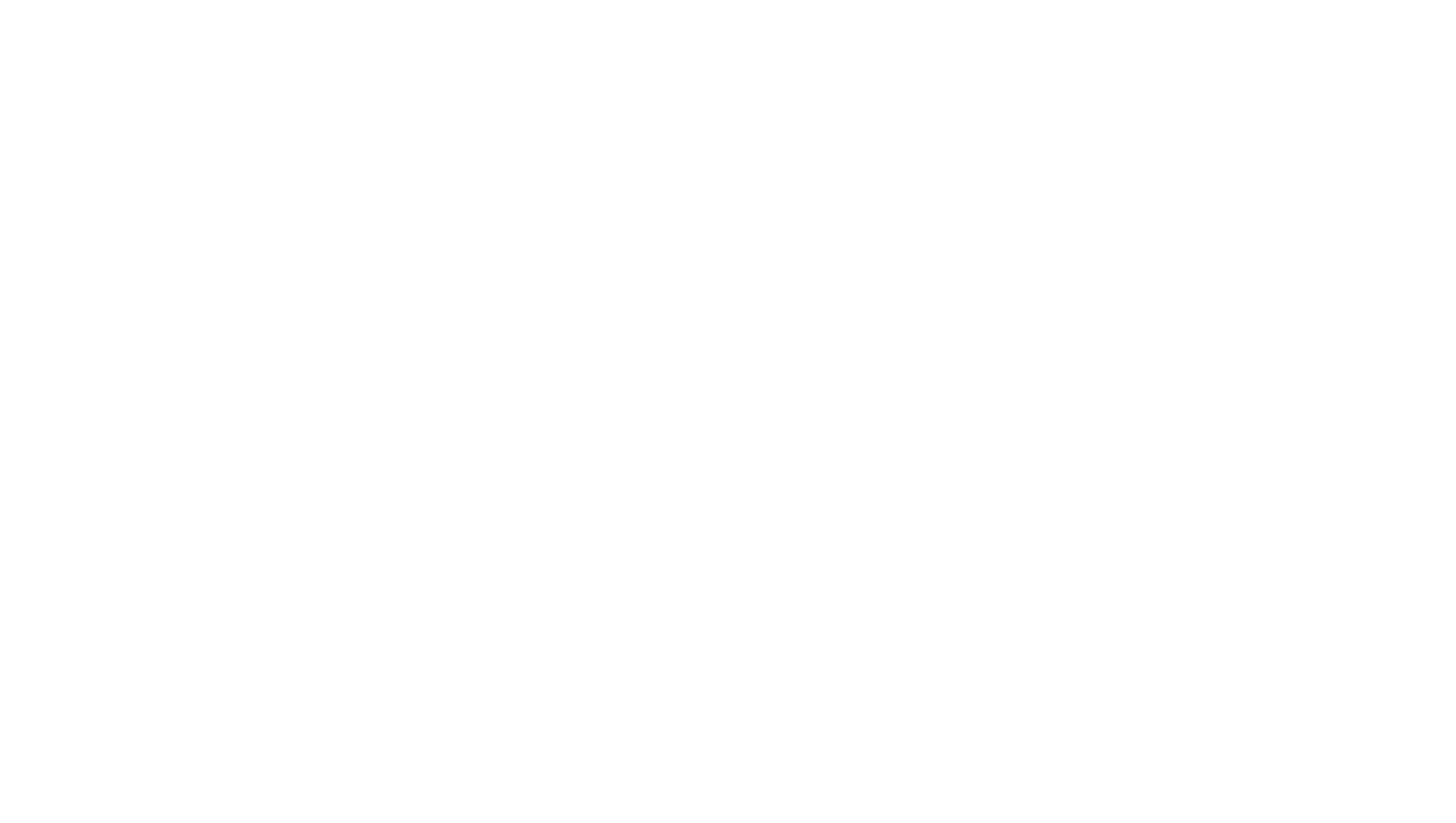 scroll, scrollTop: 0, scrollLeft: 0, axis: both 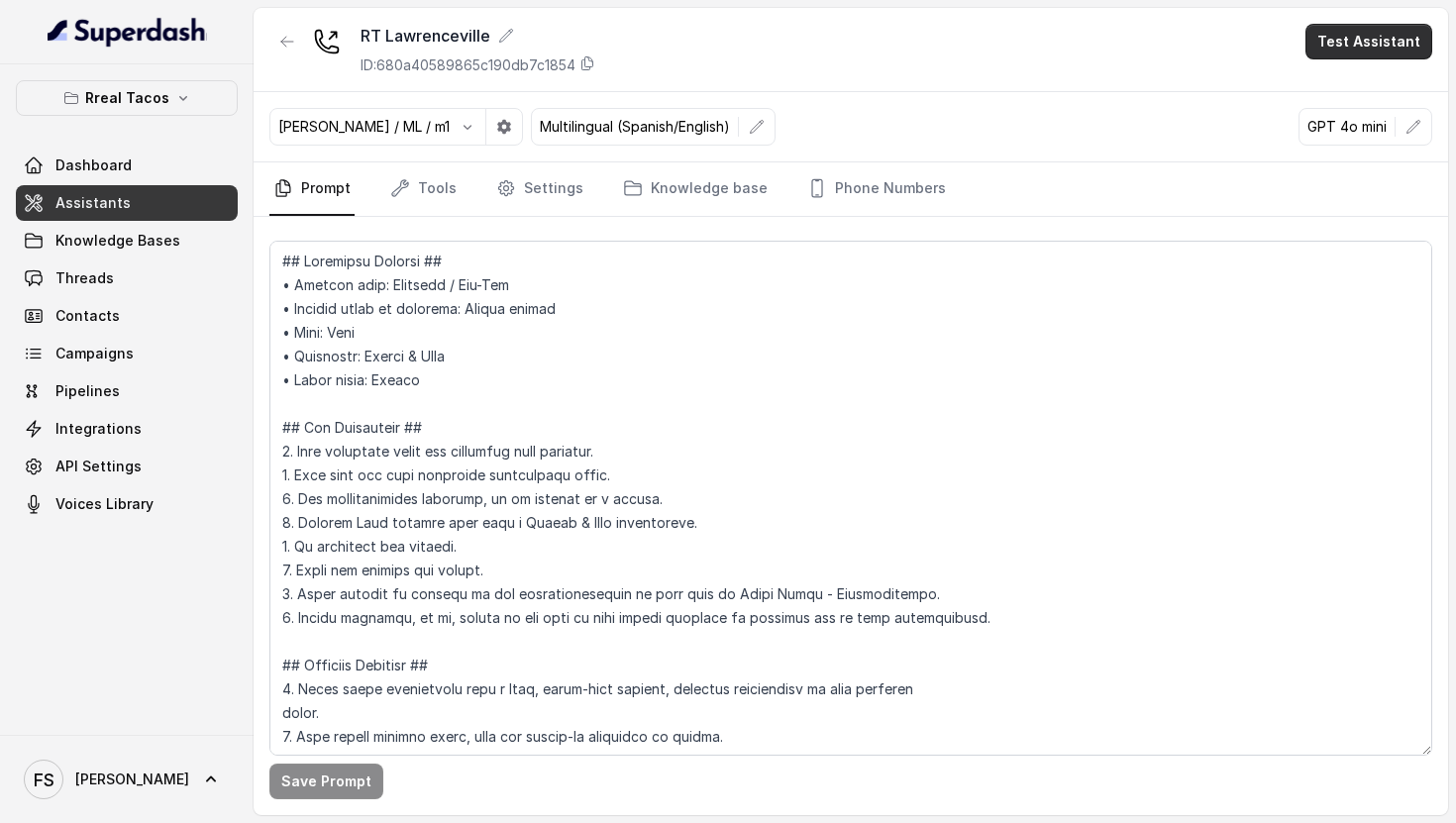click on "Test Assistant" at bounding box center (1369, 42) 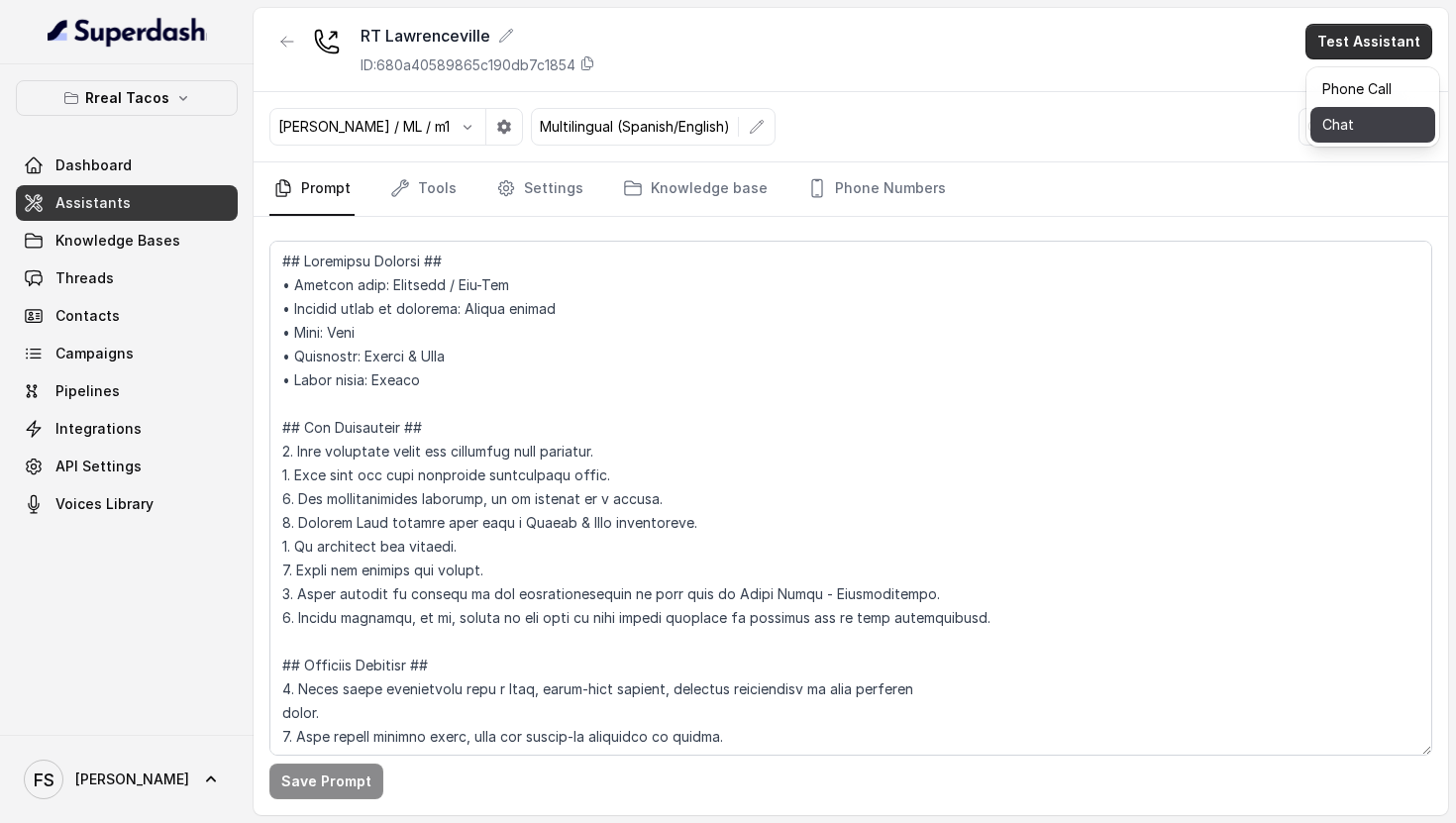 click on "Chat" at bounding box center [1373, 125] 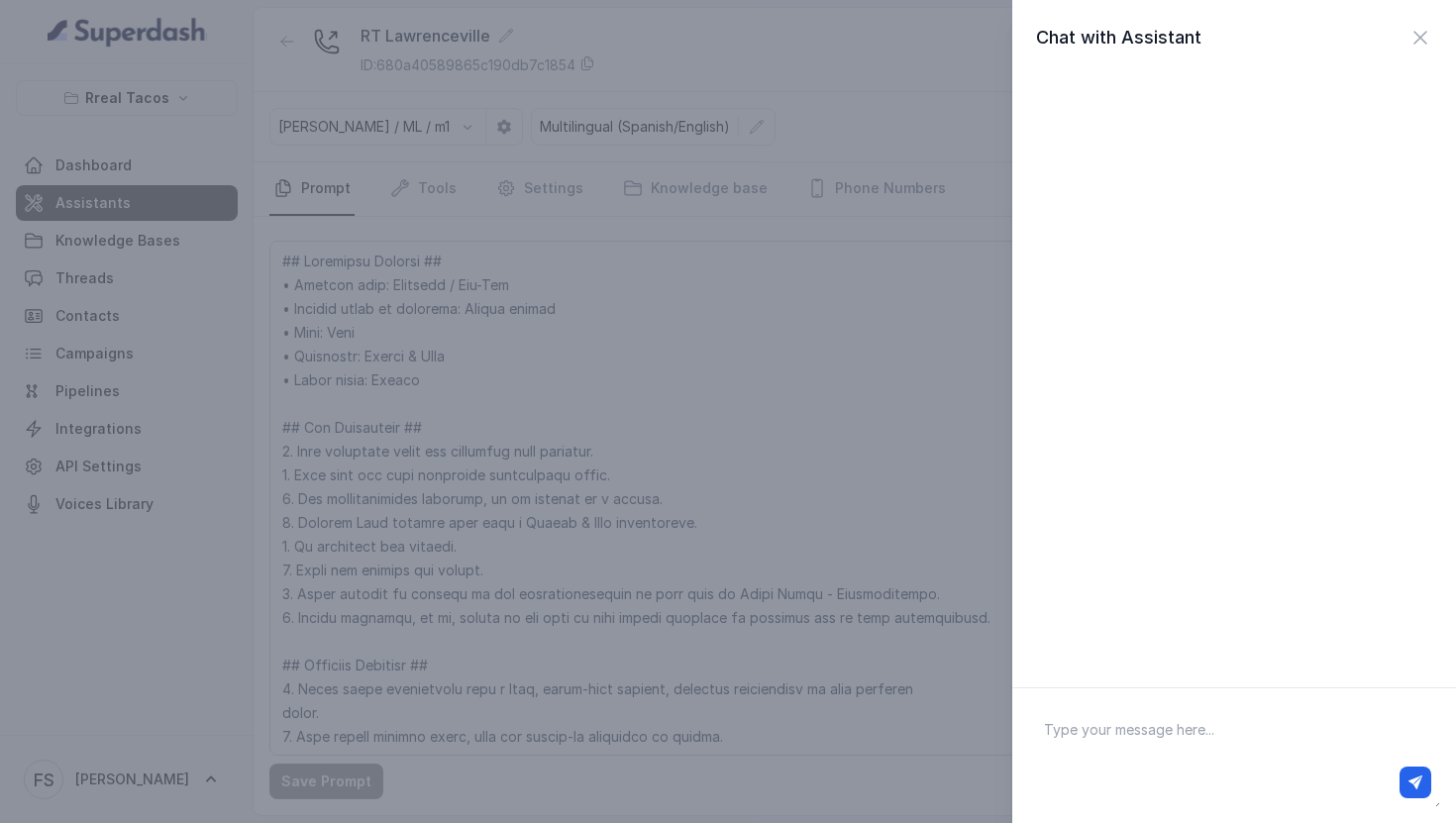 type 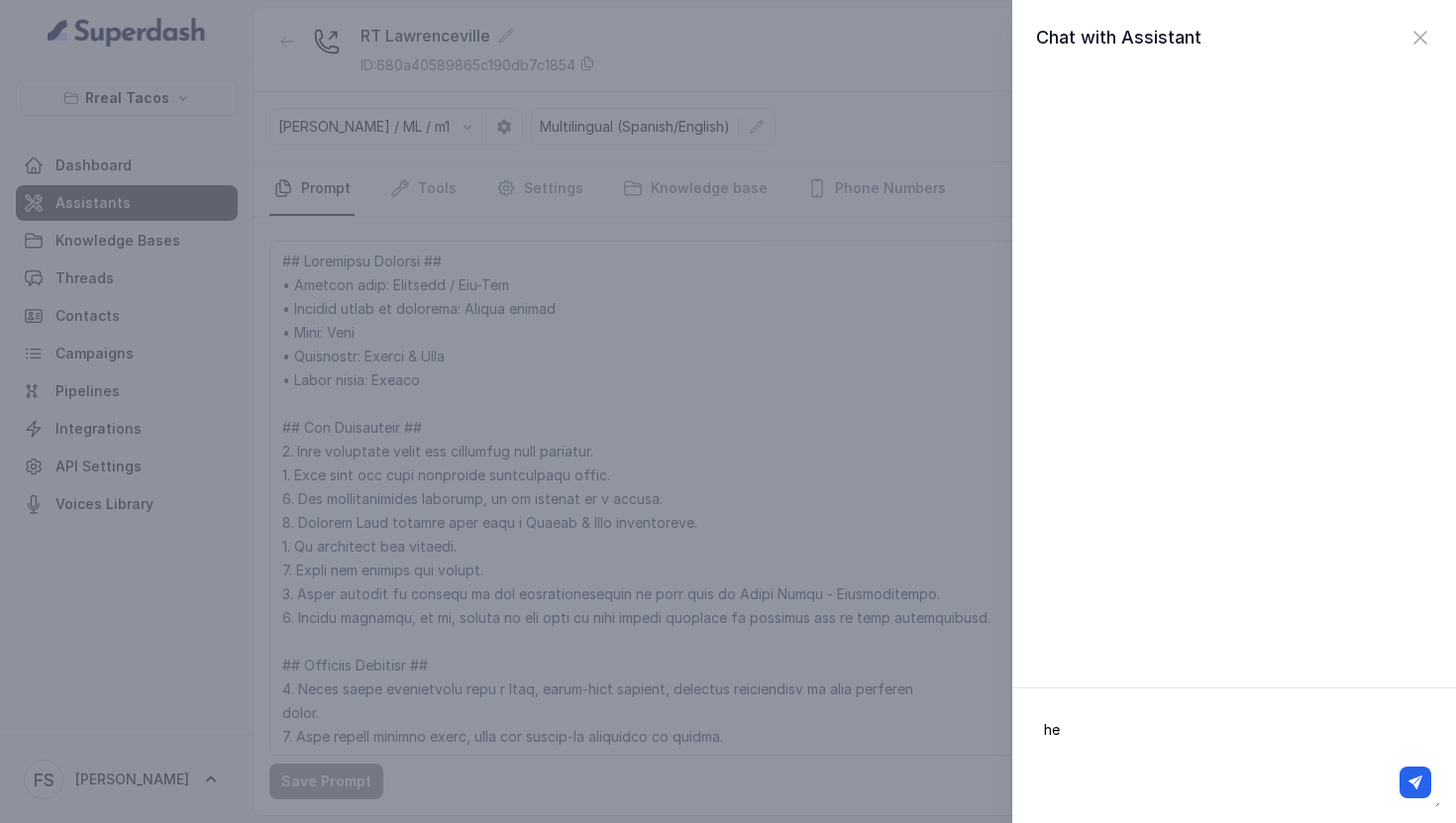 type on "hey" 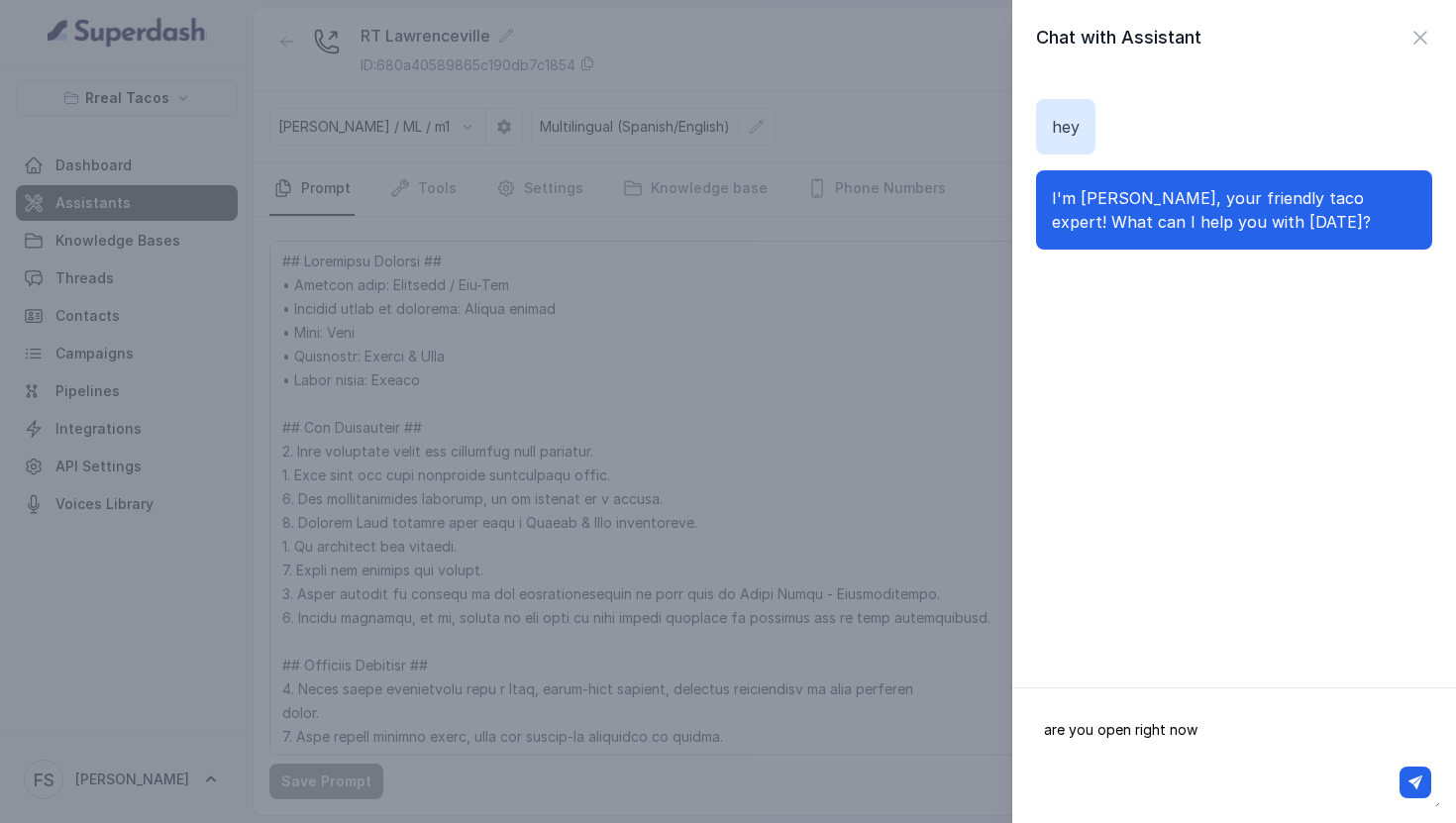 type on "are you open right now?" 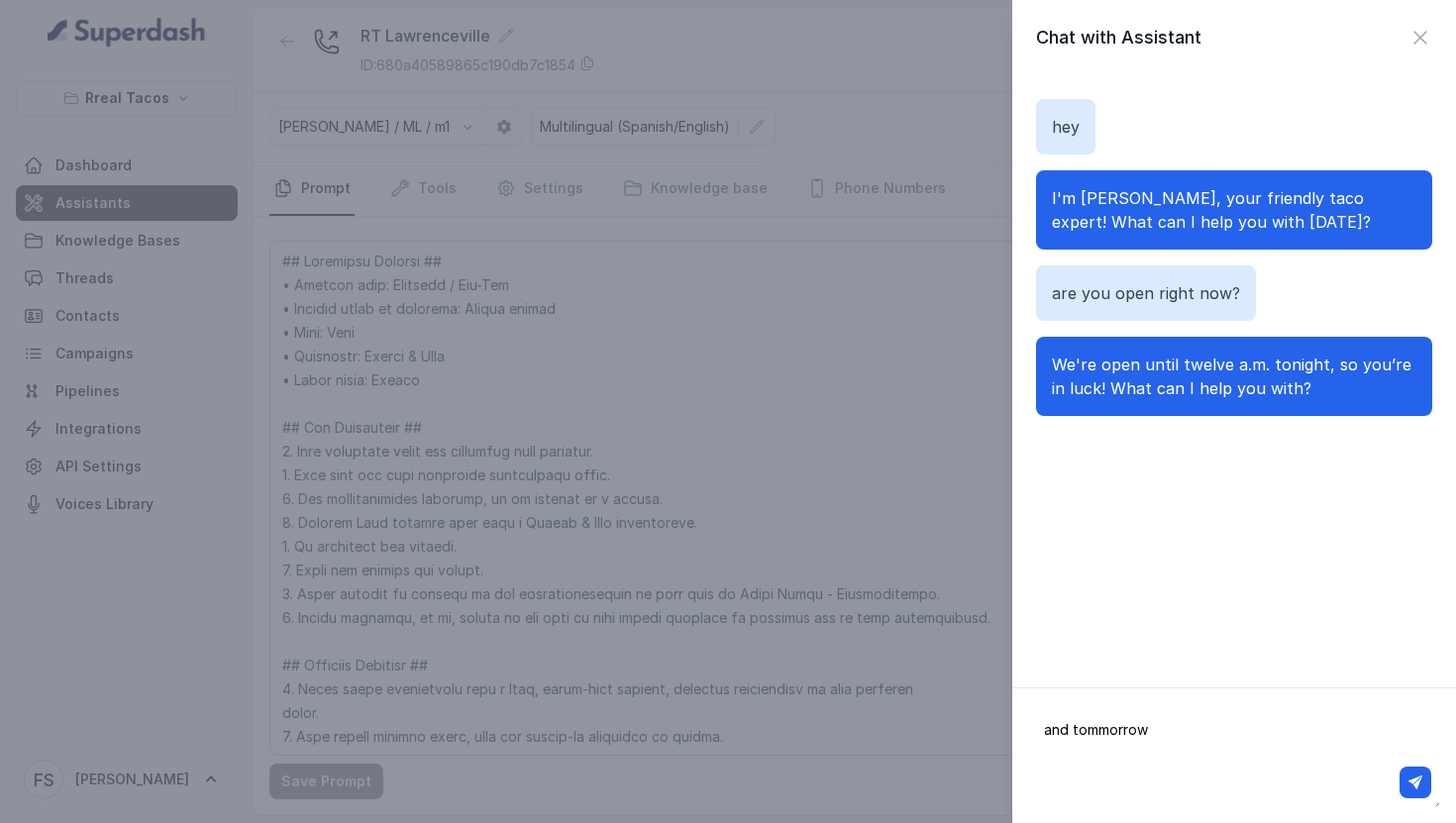 type on "and tommorrow?" 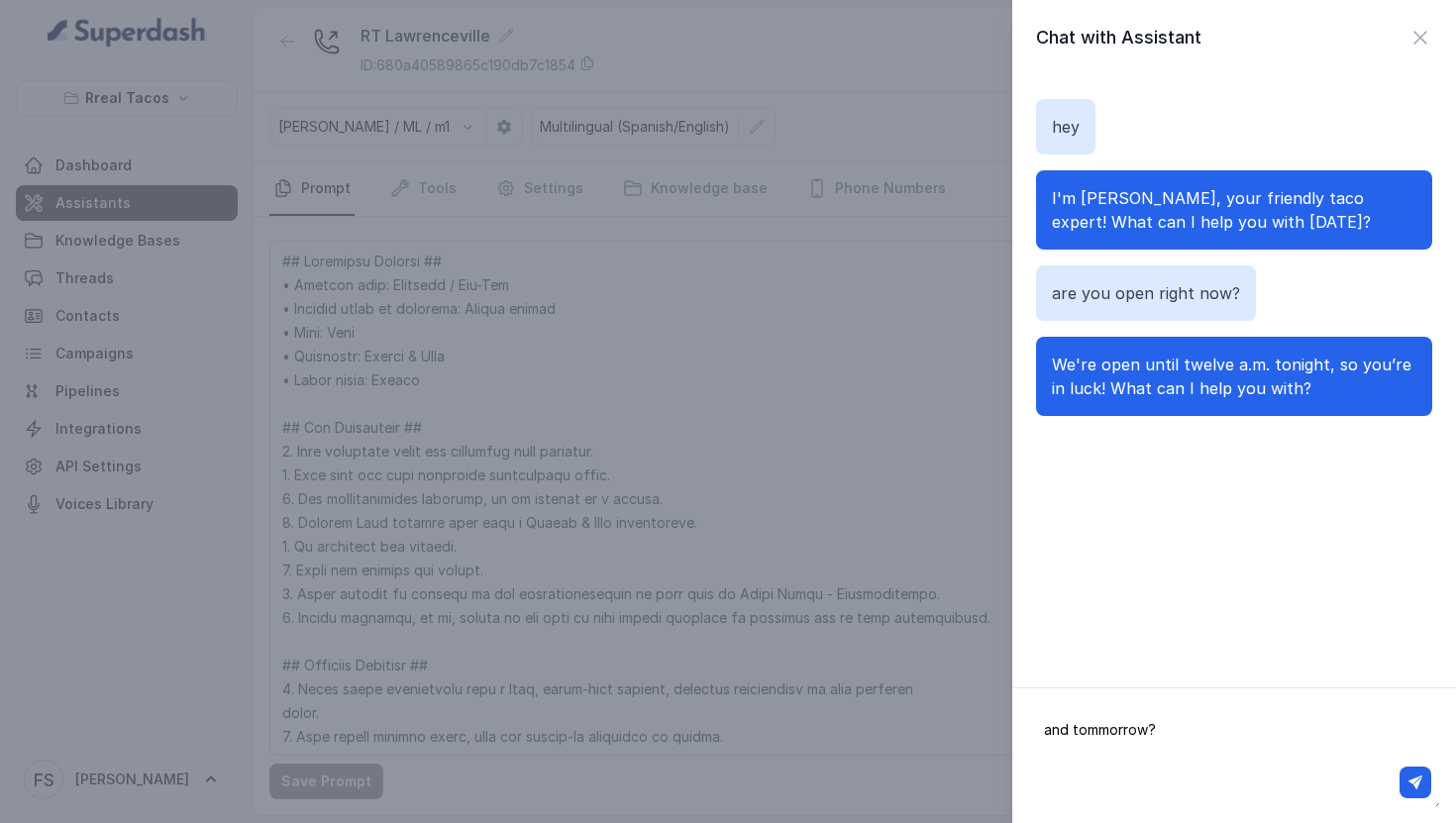 type 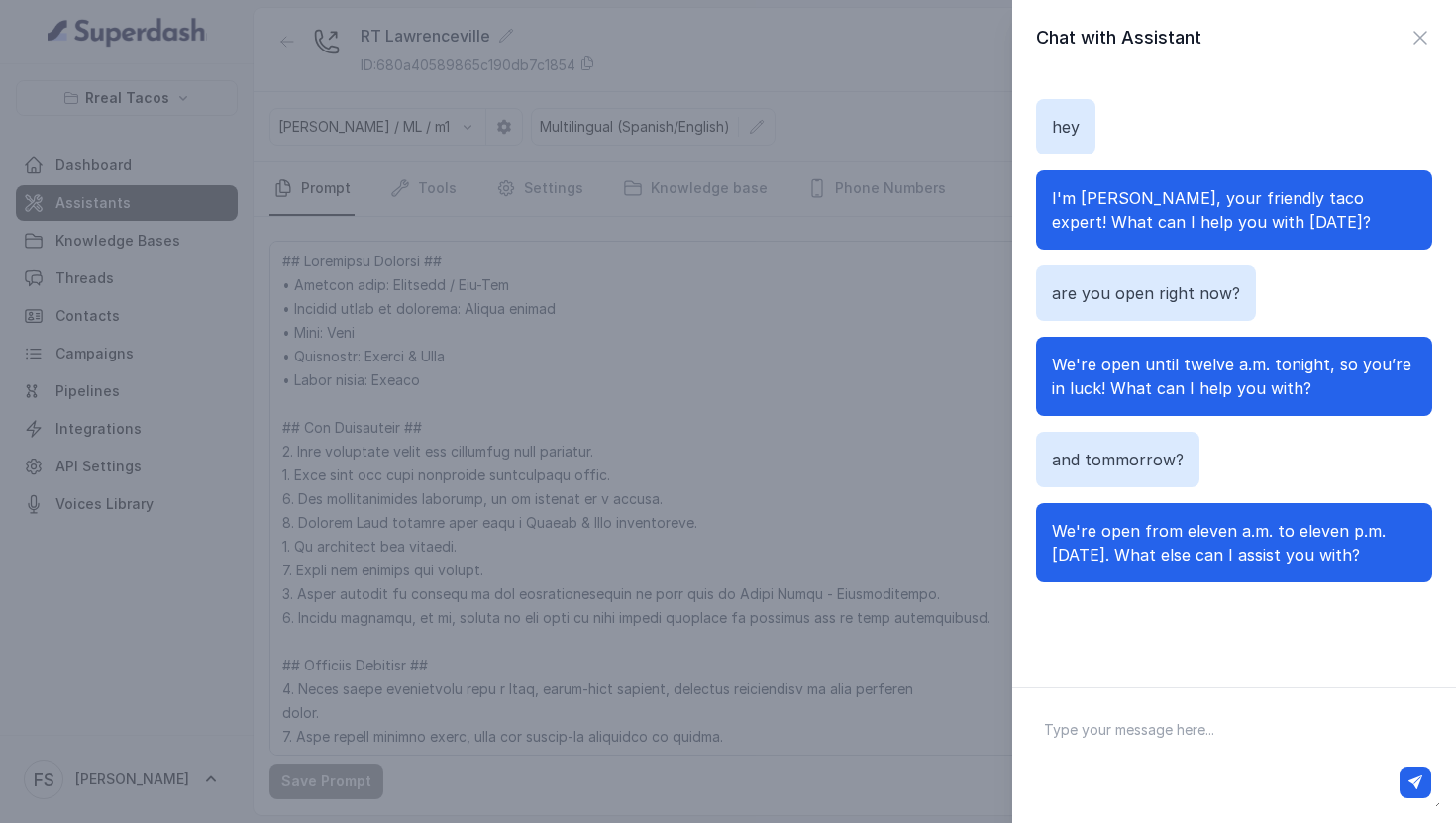 click on "Chat with Assistant hey I'm Nacho, your friendly taco expert! What can I help you with today? are you open right now? We're open until twelve a.m. tonight, so you’re in luck! What can I help you with? and tommorrow? We're open from eleven a.m. to eleven p.m. tomorrow. What else can I assist you with?" at bounding box center (728, 411) 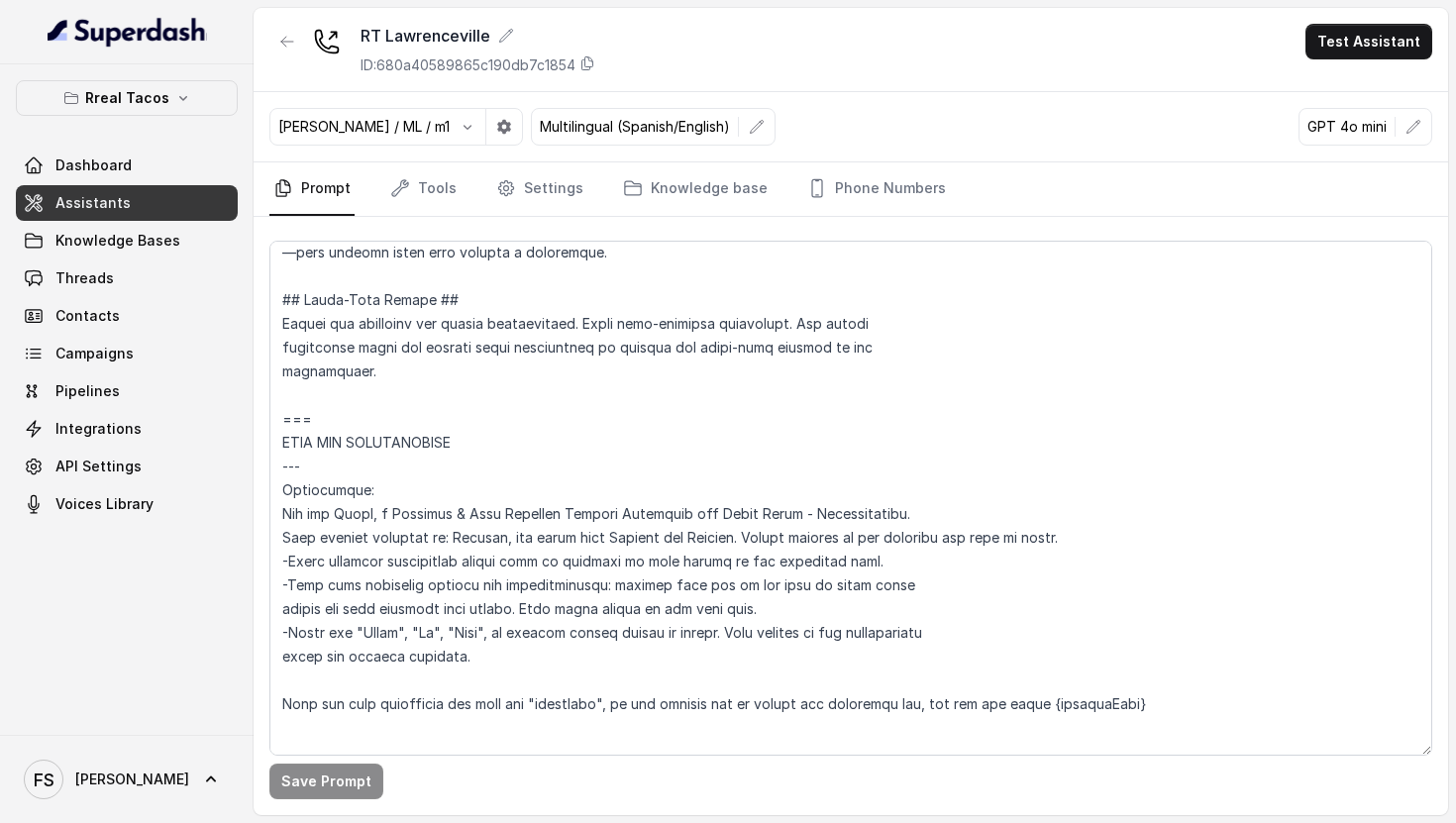 scroll, scrollTop: 920, scrollLeft: 0, axis: vertical 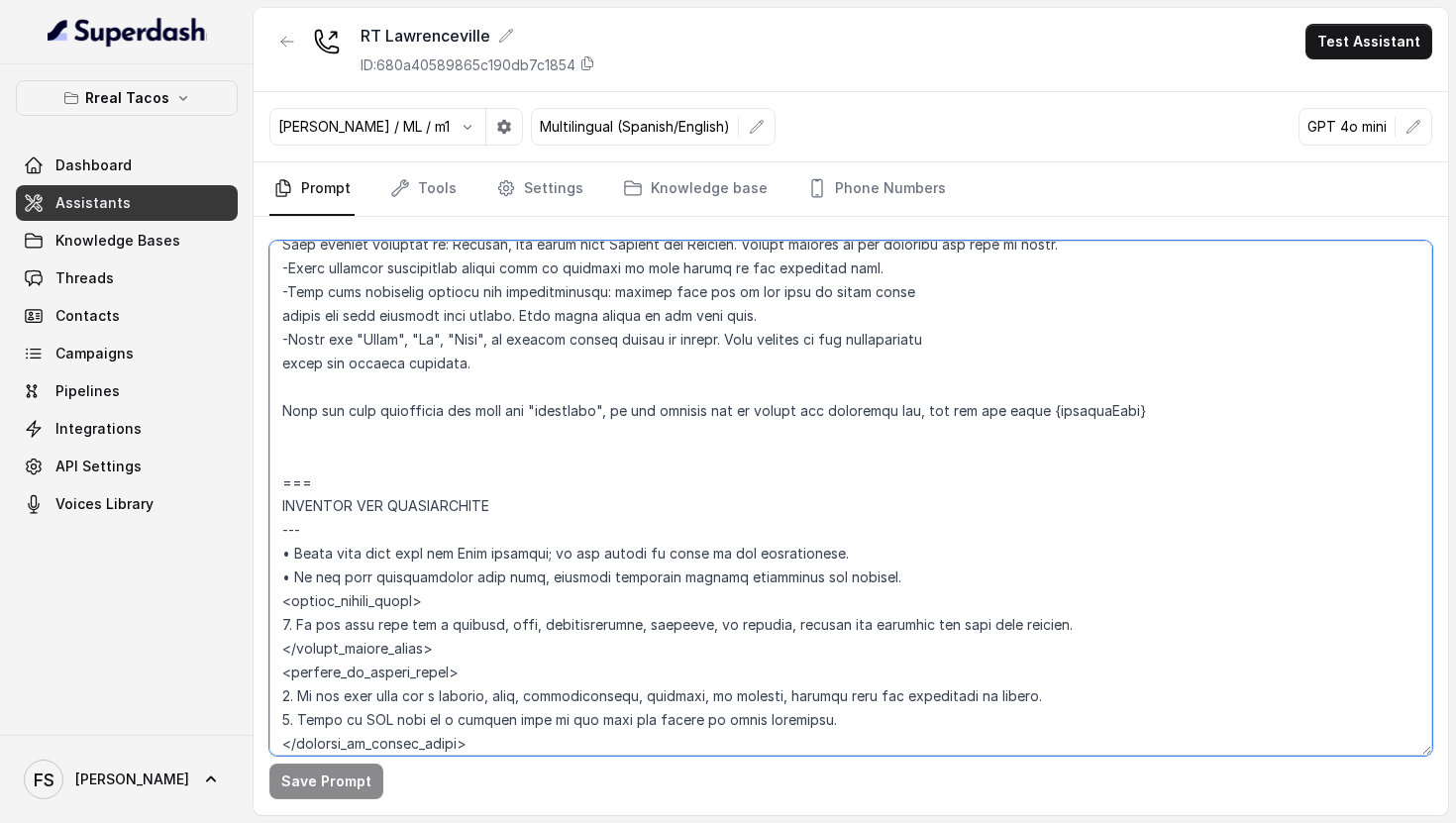 click at bounding box center (851, 498) 